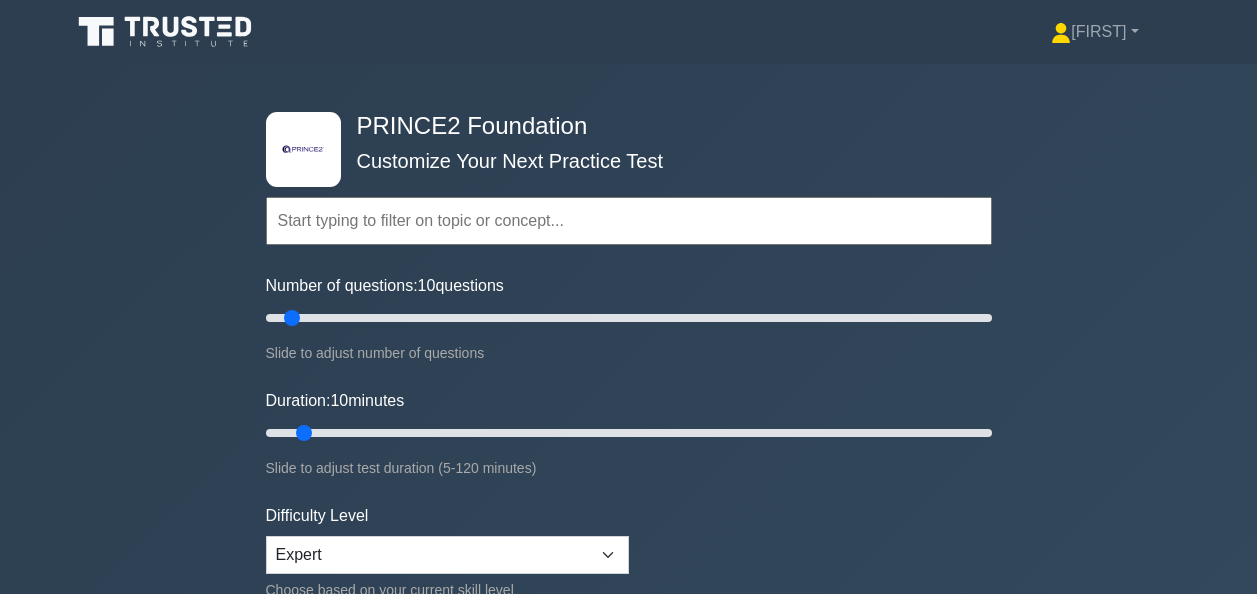scroll, scrollTop: 1136, scrollLeft: 0, axis: vertical 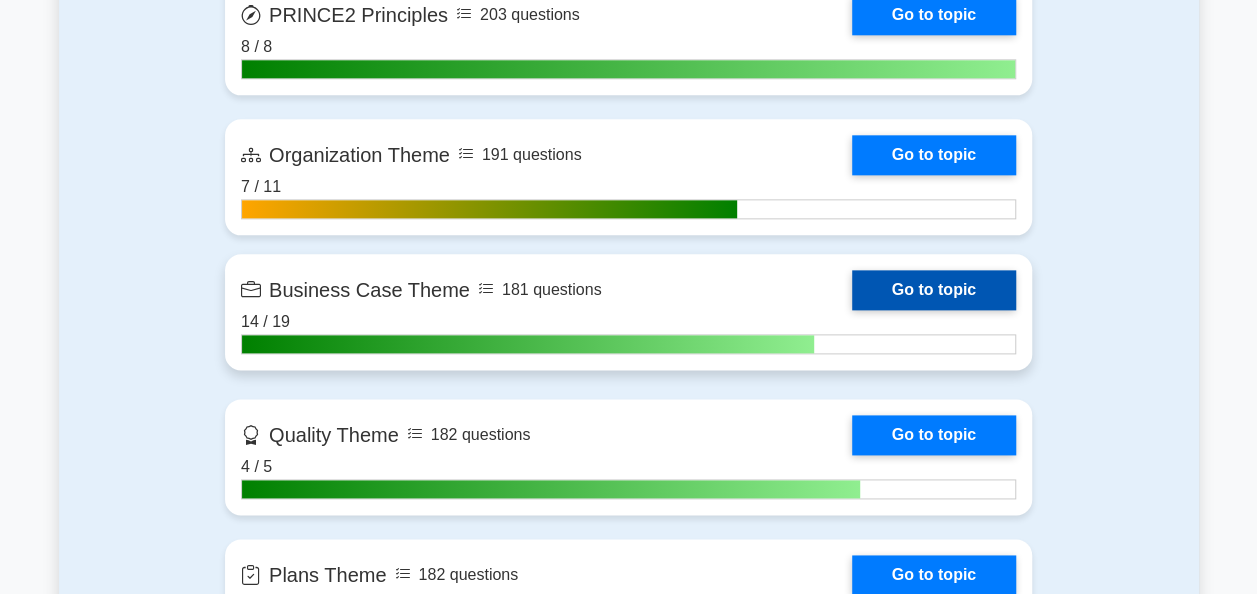 drag, startPoint x: 0, startPoint y: 0, endPoint x: 934, endPoint y: 292, distance: 978.5806 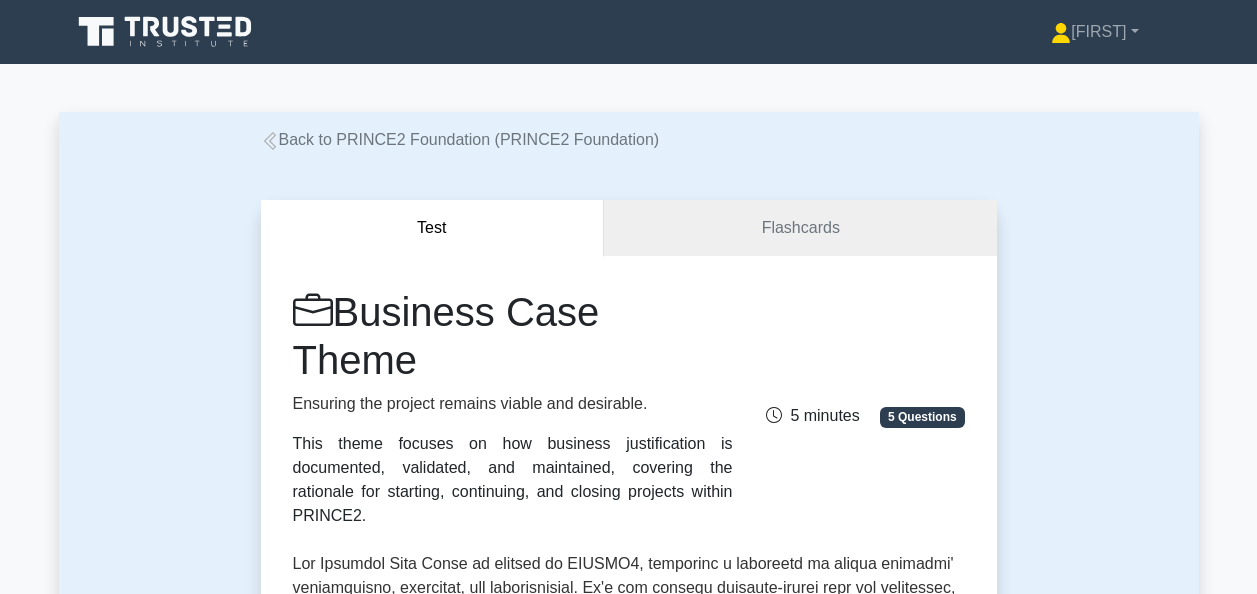 scroll, scrollTop: 0, scrollLeft: 0, axis: both 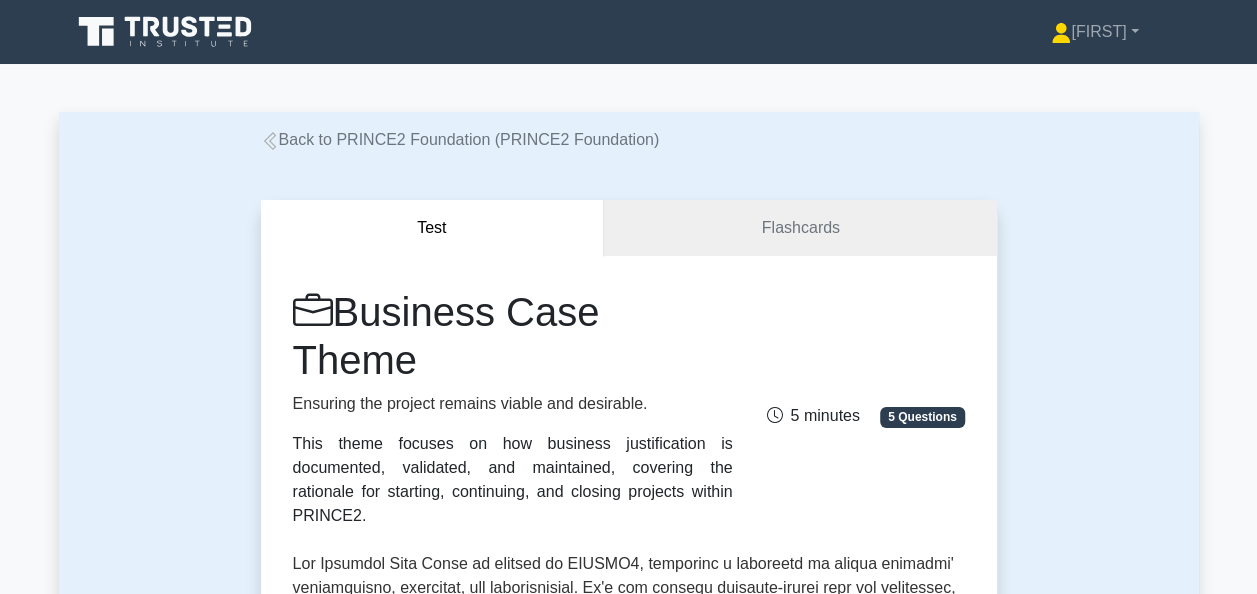 click 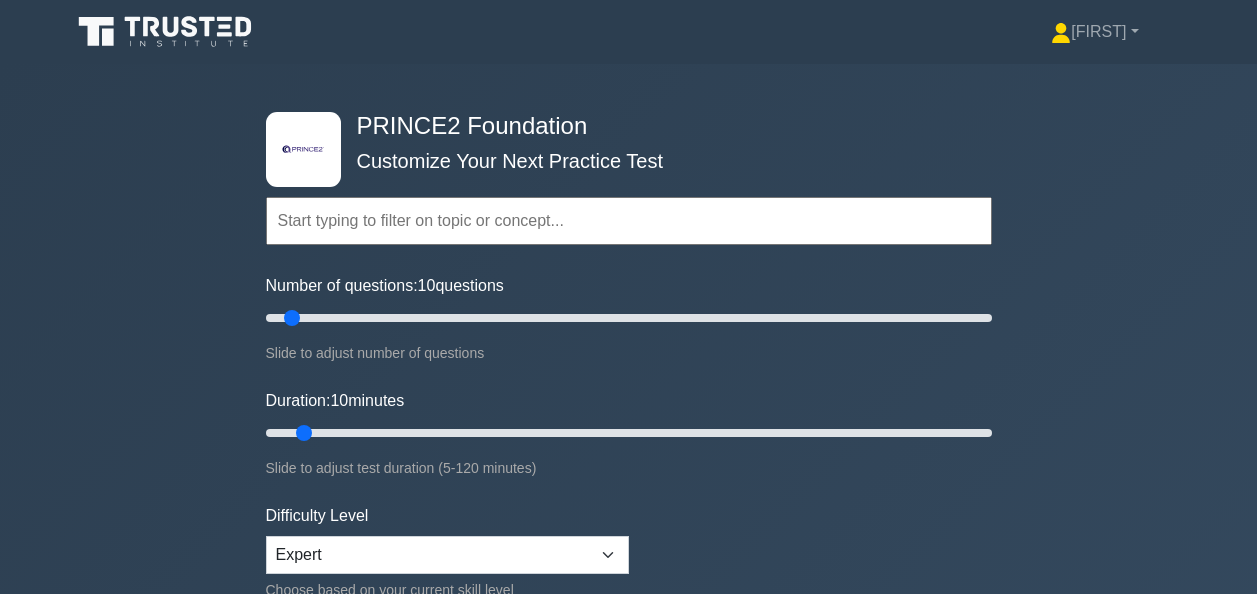 scroll, scrollTop: 0, scrollLeft: 0, axis: both 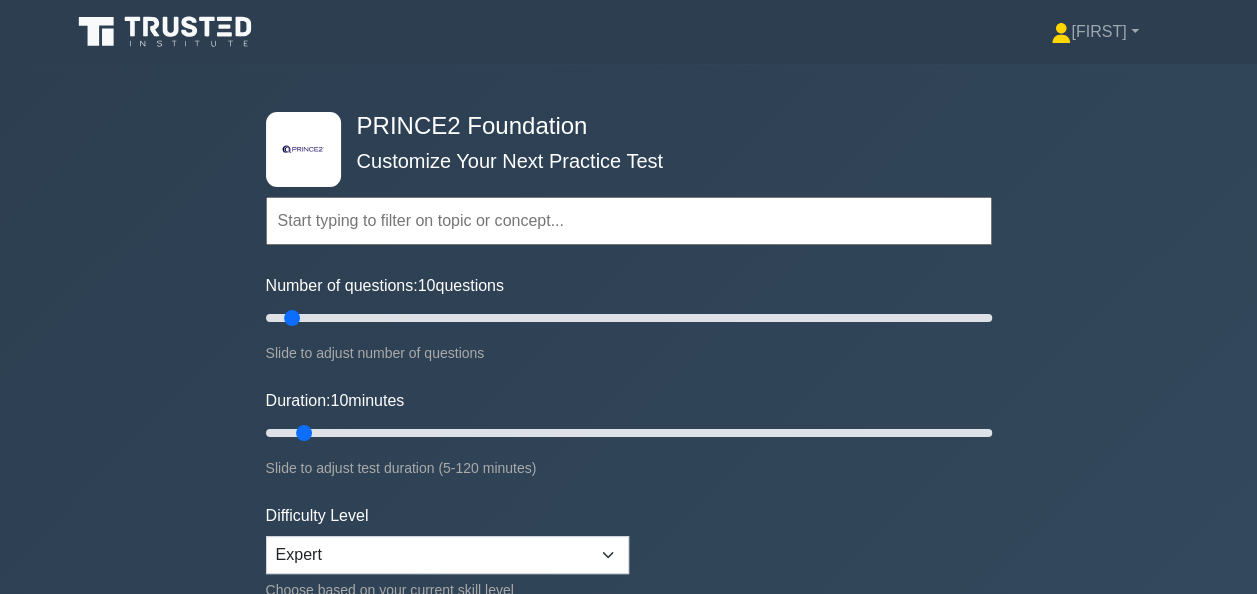click at bounding box center (629, 221) 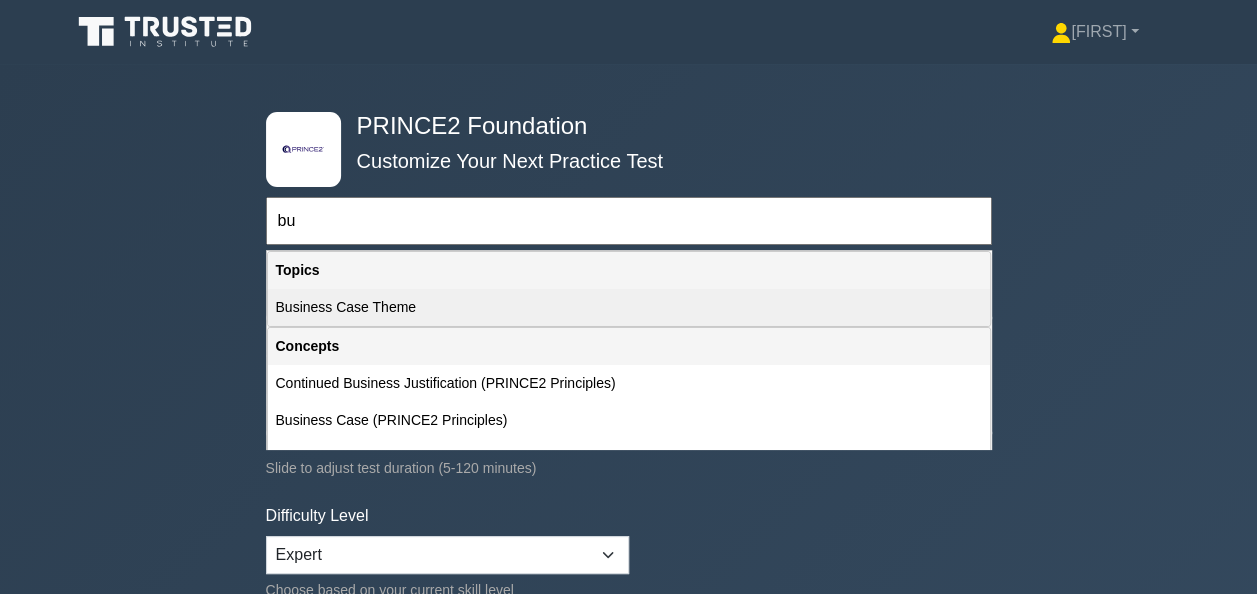 click on "Business Case Theme" at bounding box center (629, 307) 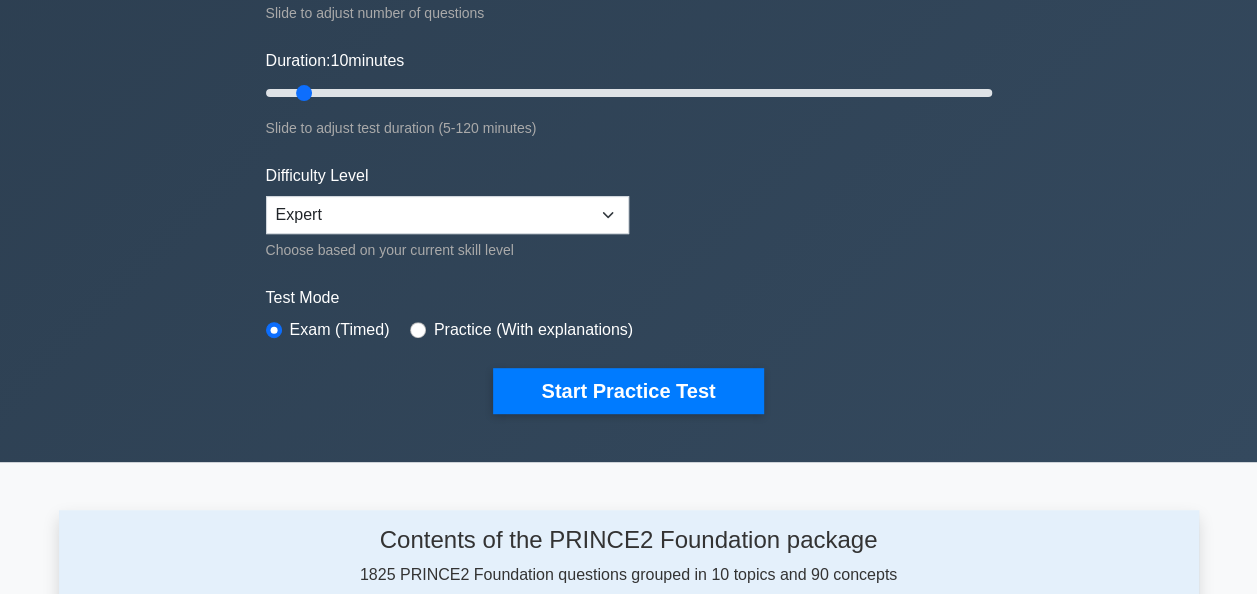 scroll, scrollTop: 342, scrollLeft: 0, axis: vertical 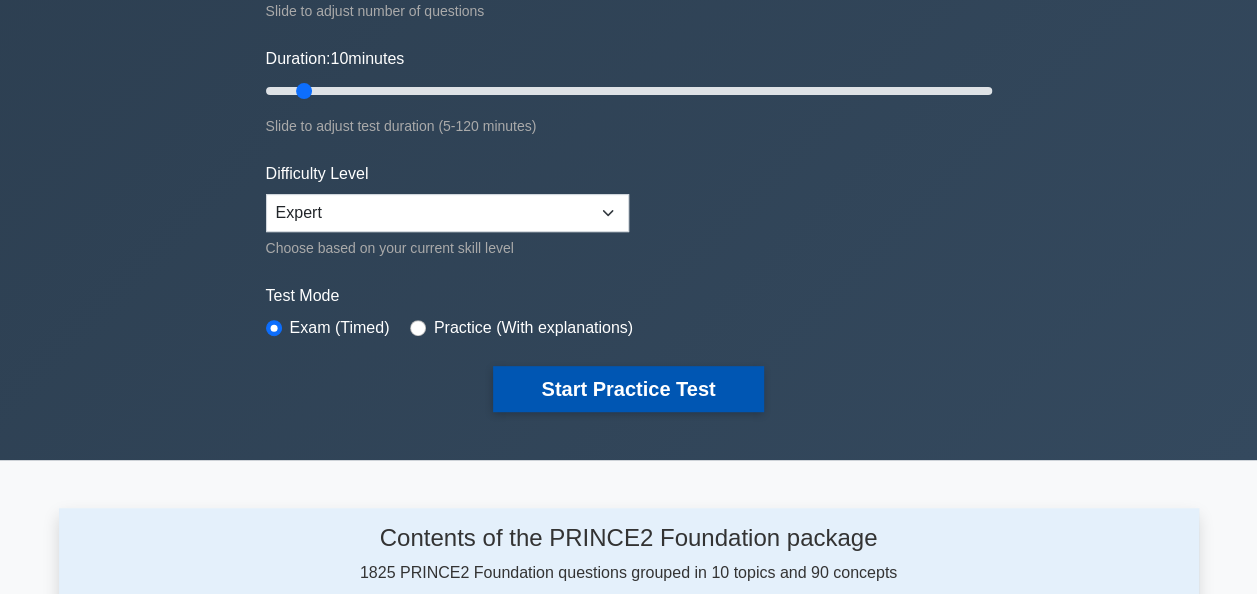 click on "Start Practice Test" at bounding box center [628, 389] 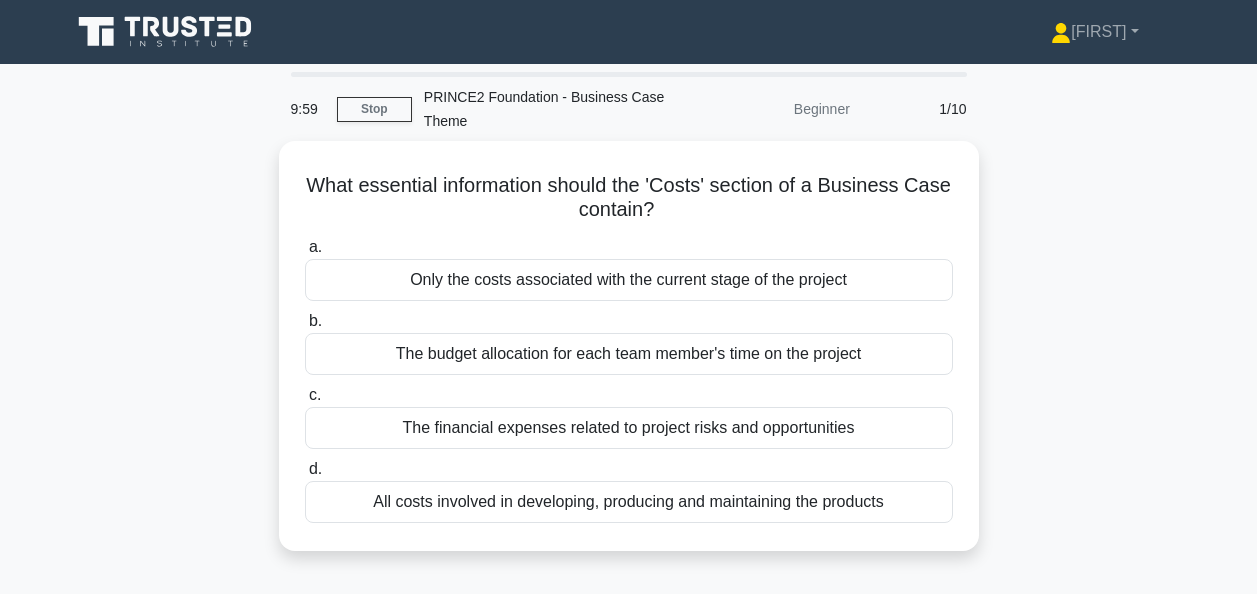 scroll, scrollTop: 0, scrollLeft: 0, axis: both 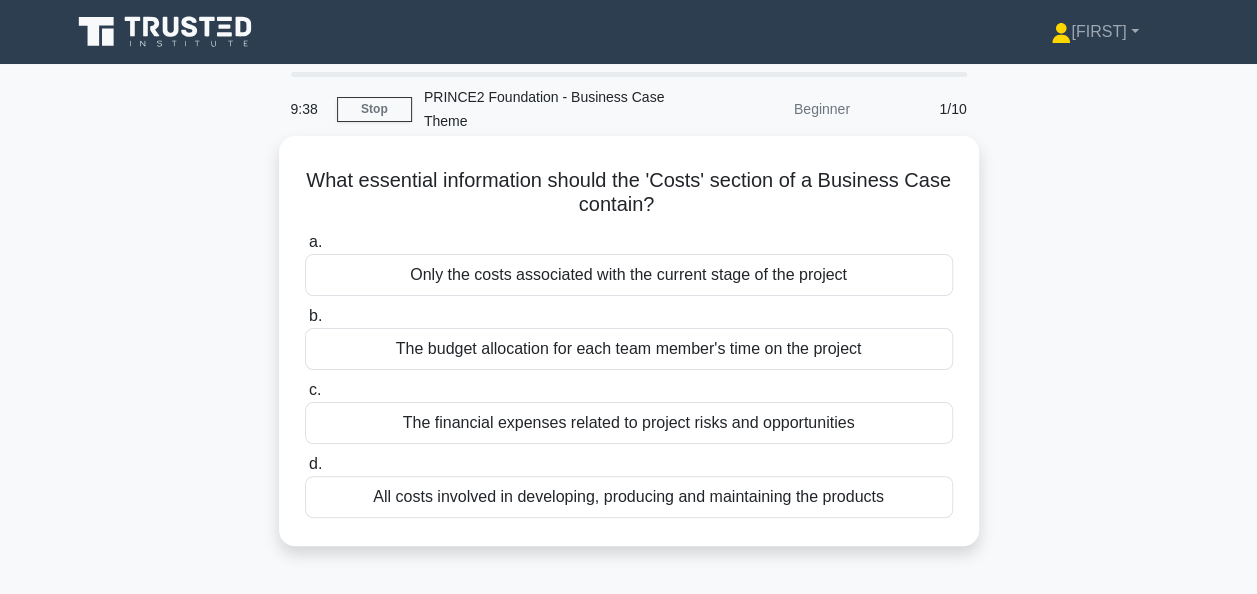 click on "All costs involved in developing, producing and maintaining the products" at bounding box center [629, 497] 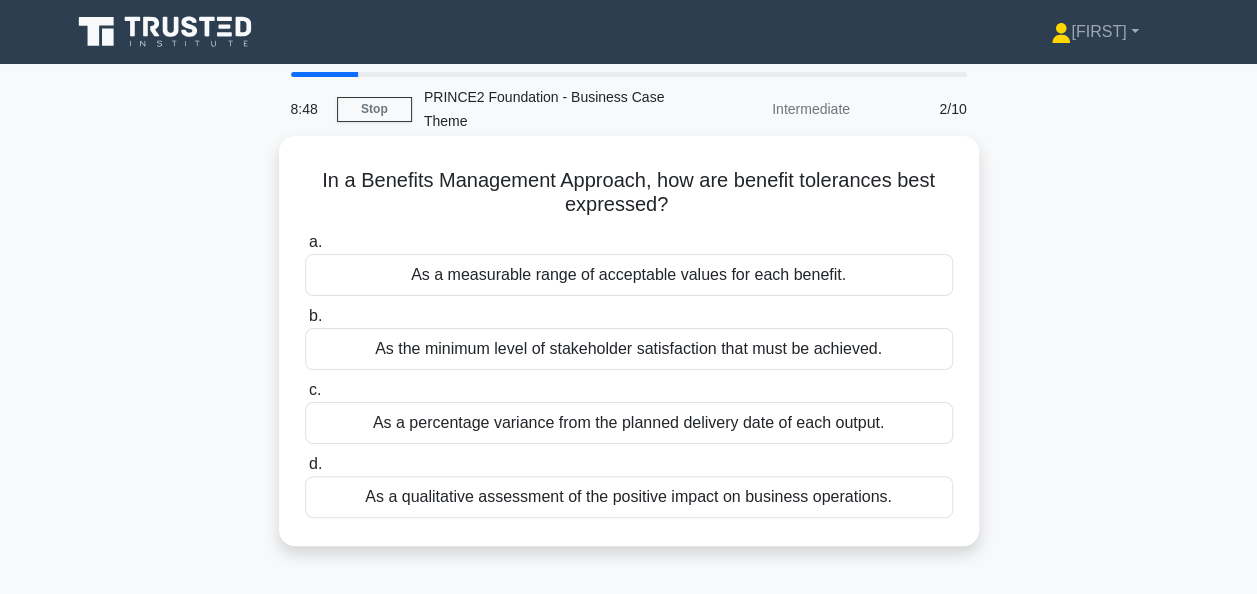 click on "As a measurable range of acceptable values for each benefit." at bounding box center (629, 275) 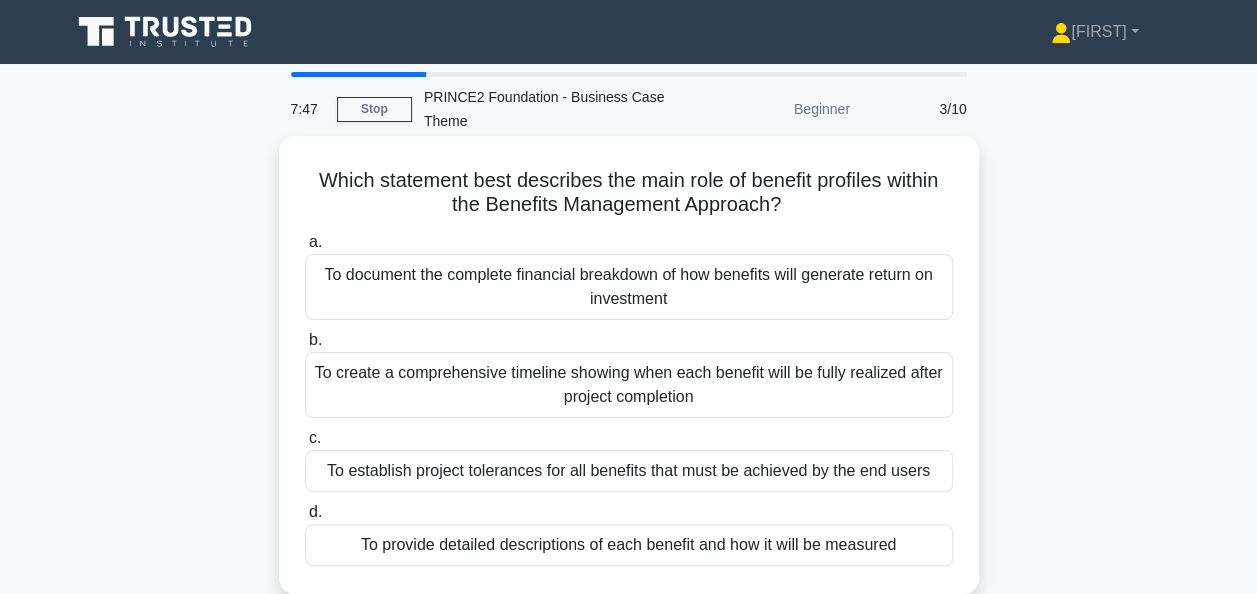 click on "To establish project tolerances for all benefits that must be achieved by the end users" at bounding box center [629, 471] 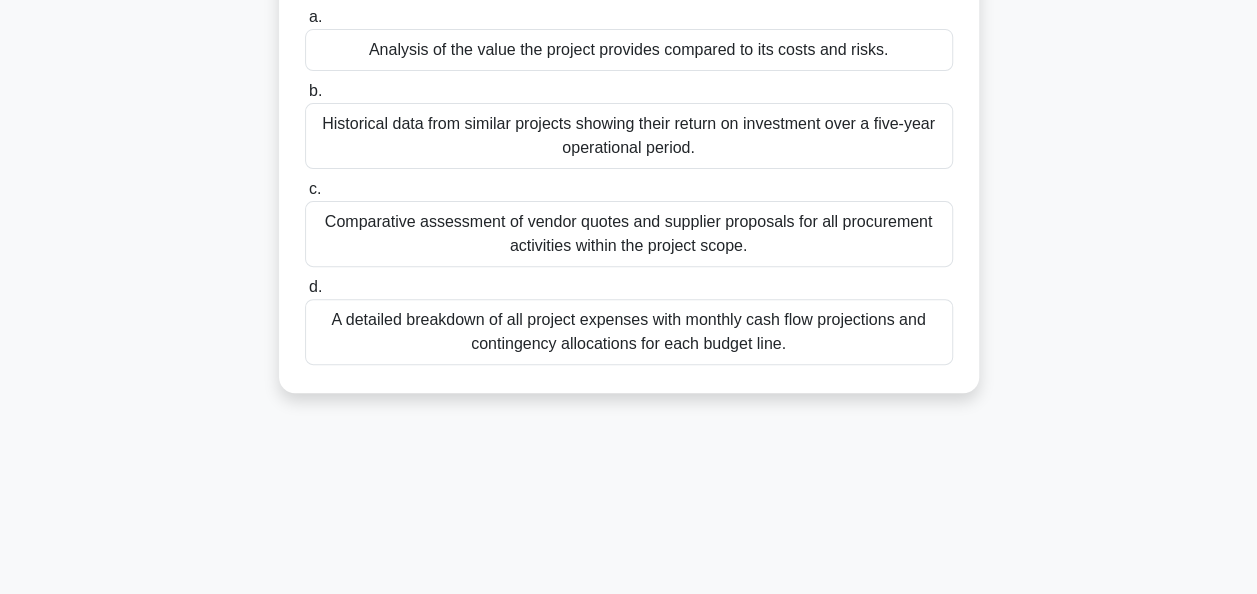 click on "A detailed breakdown of all project expenses with monthly cash flow projections and contingency allocations for each budget line." at bounding box center (629, 332) 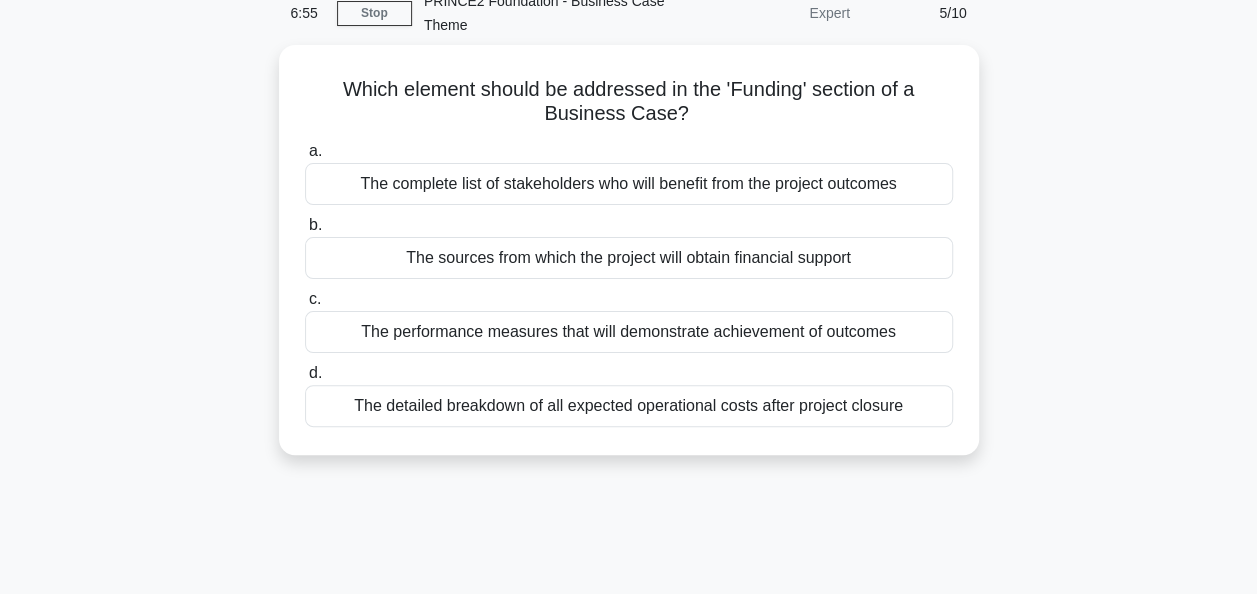 scroll, scrollTop: 0, scrollLeft: 0, axis: both 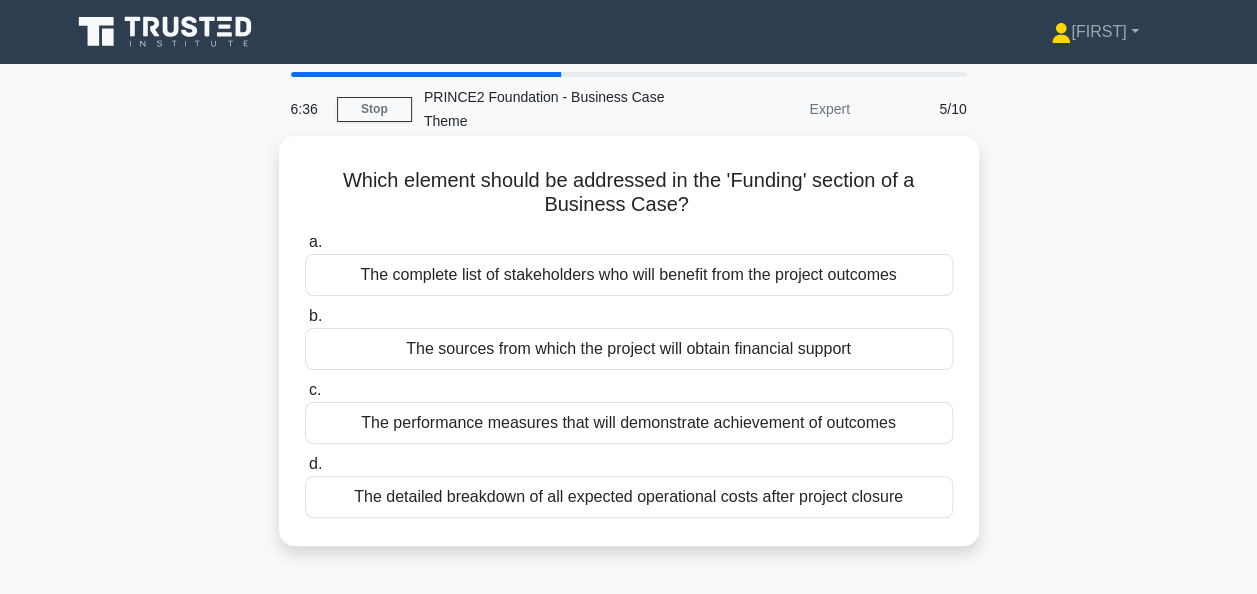 click on "The sources from which the project will obtain financial support" at bounding box center (629, 349) 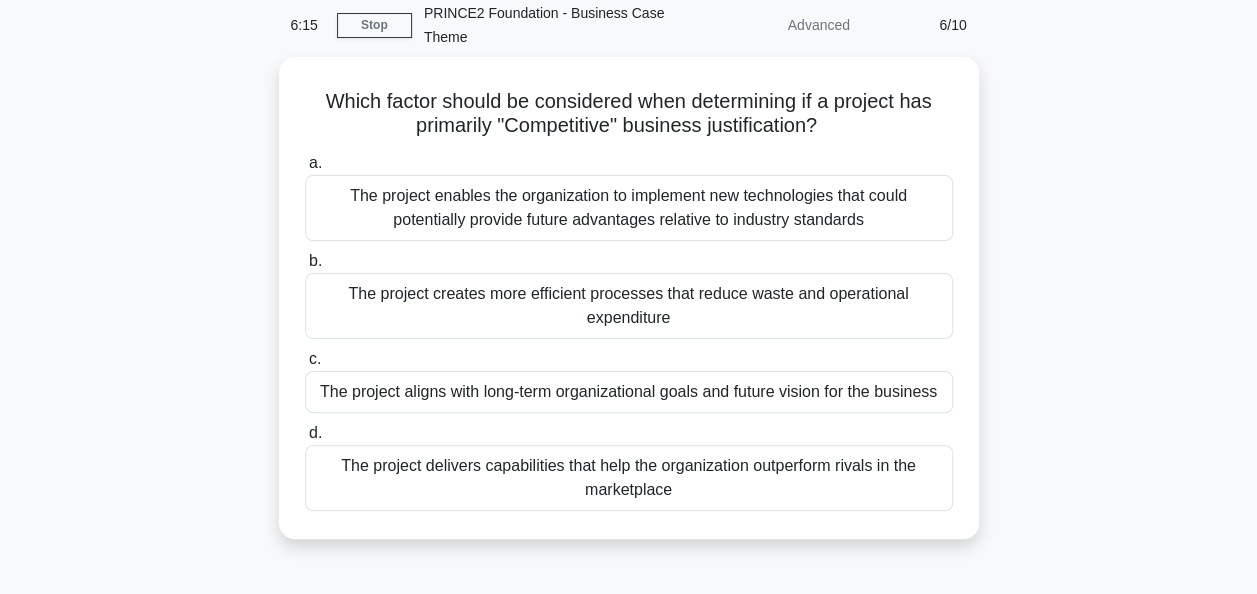 scroll, scrollTop: 85, scrollLeft: 0, axis: vertical 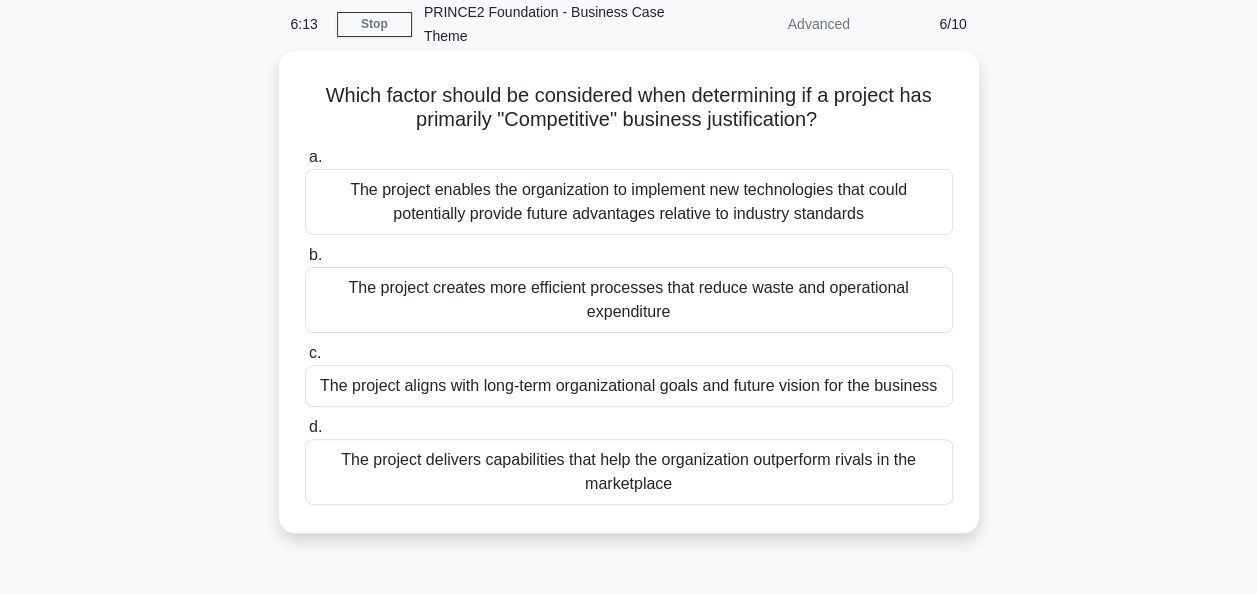 click on "The project aligns with long-term organizational goals and future vision for the business" at bounding box center [629, 386] 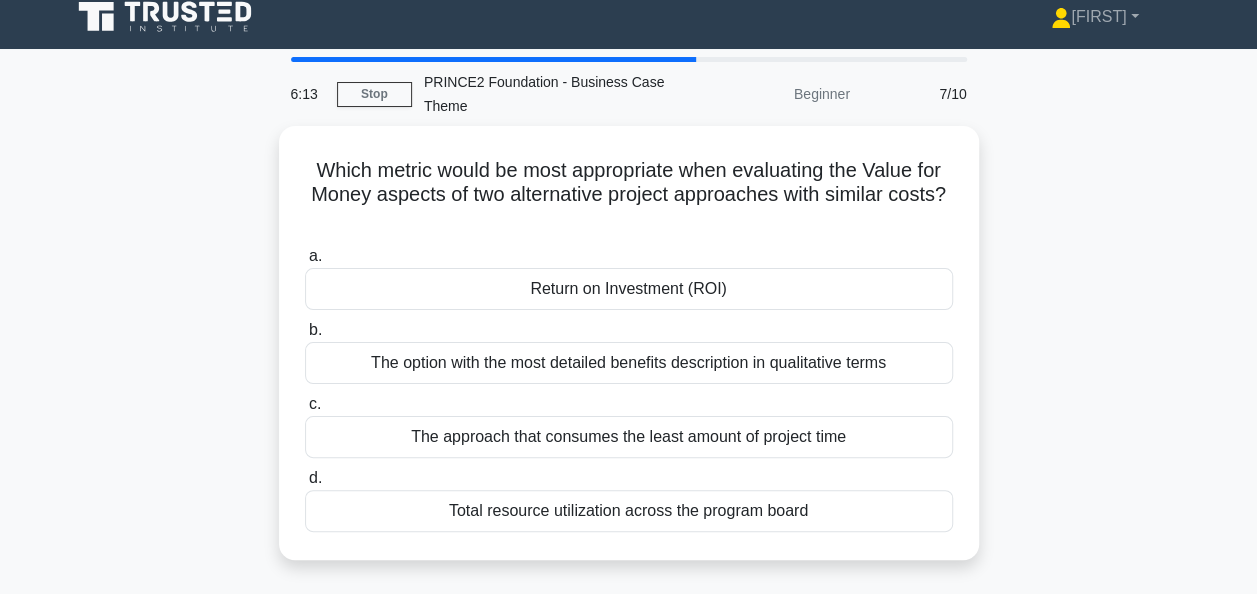 scroll, scrollTop: 0, scrollLeft: 0, axis: both 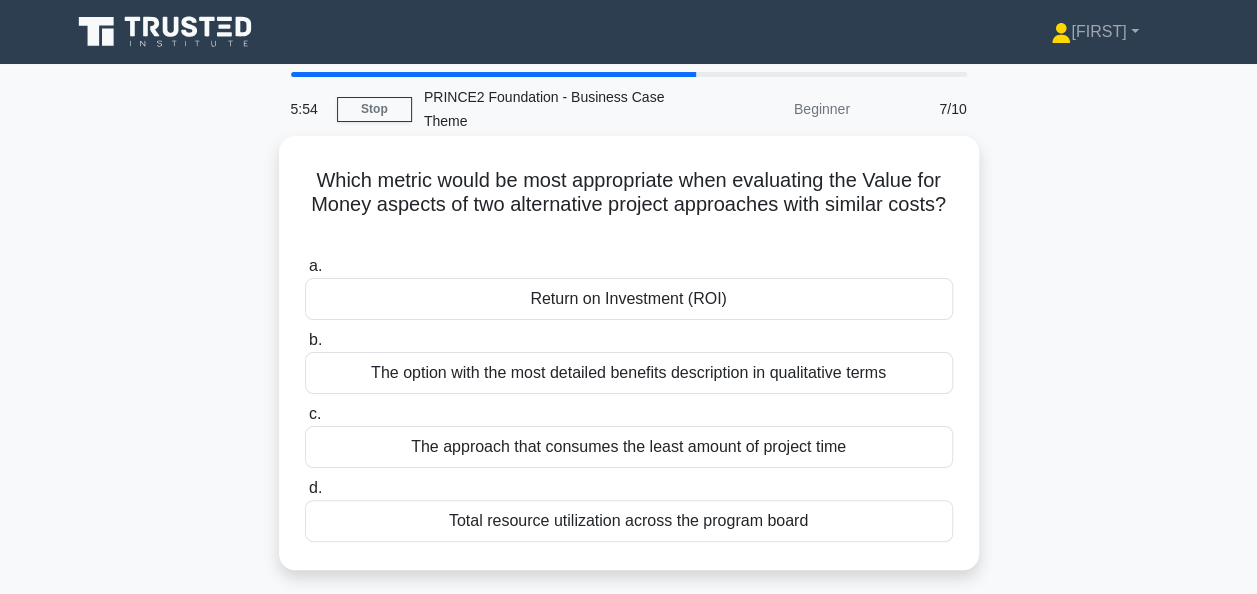 click on "Return on Investment (ROI)" at bounding box center (629, 299) 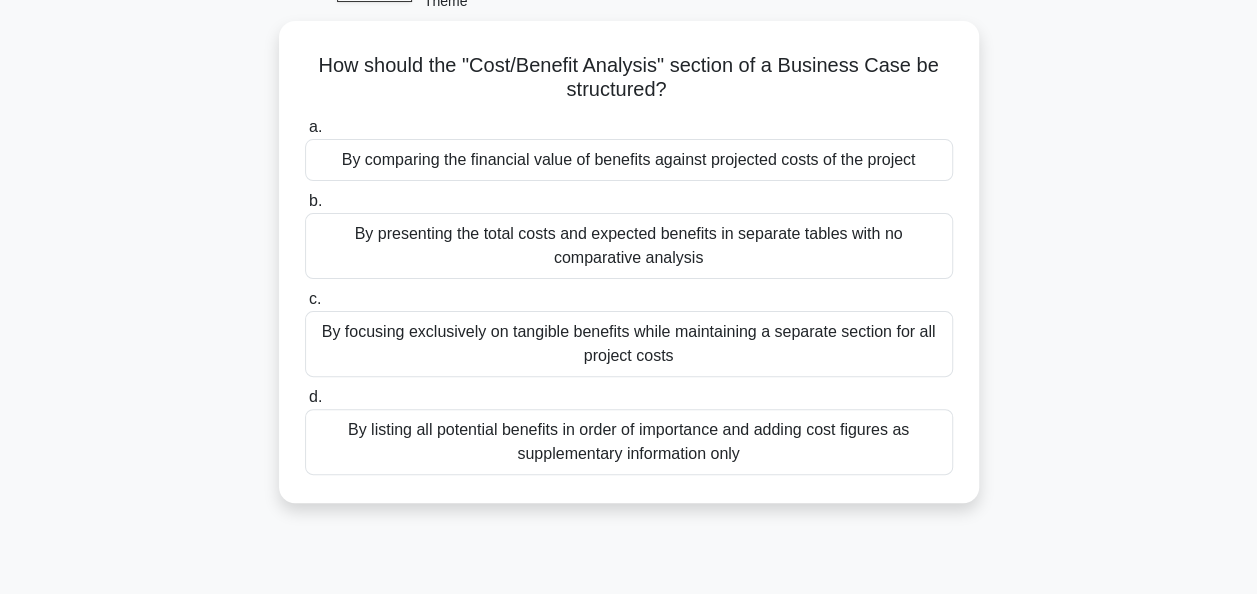 scroll, scrollTop: 122, scrollLeft: 0, axis: vertical 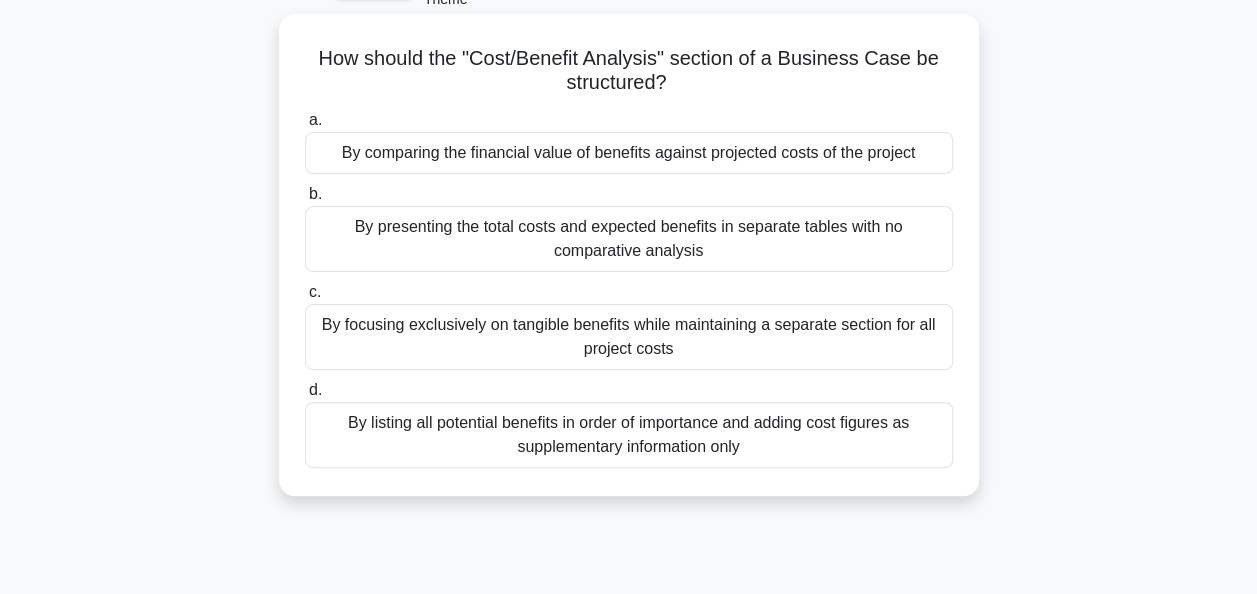 click on "By focusing exclusively on tangible benefits while maintaining a separate section for all project costs" at bounding box center (629, 337) 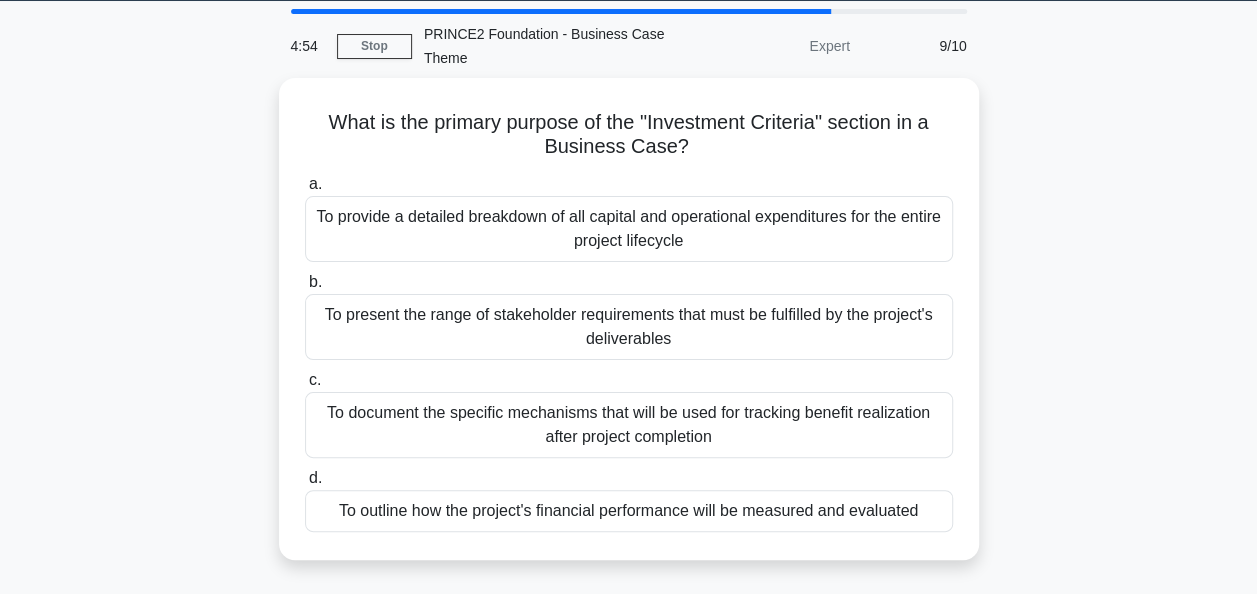 scroll, scrollTop: 65, scrollLeft: 0, axis: vertical 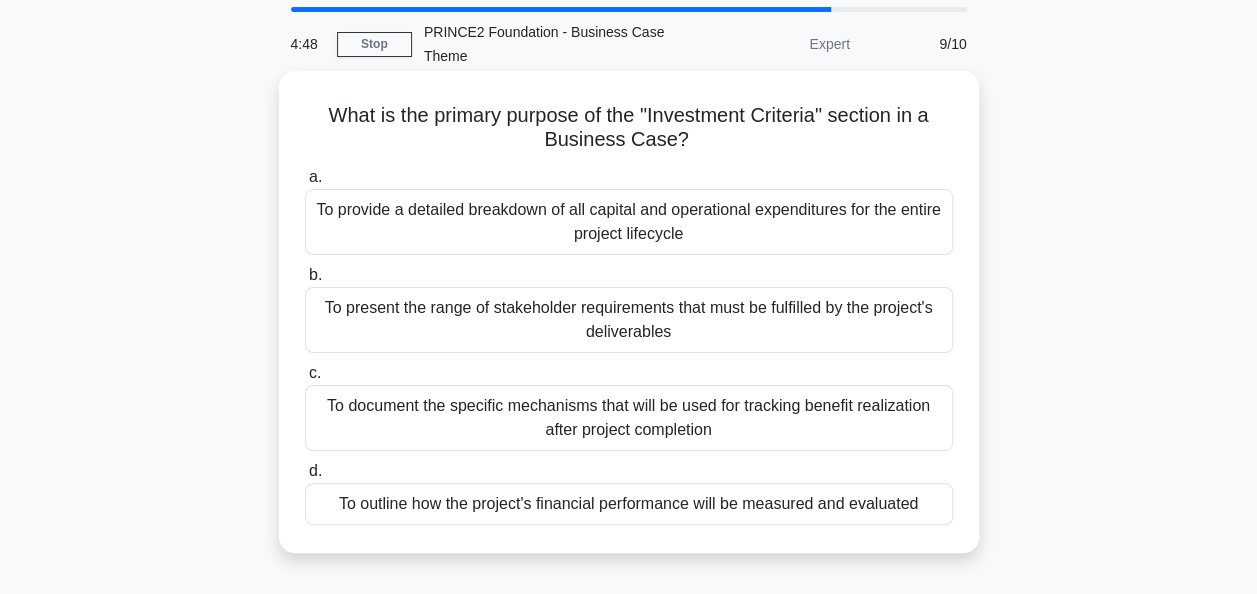 click on "To provide a detailed breakdown of all capital and operational expenditures for the entire project lifecycle" at bounding box center (629, 222) 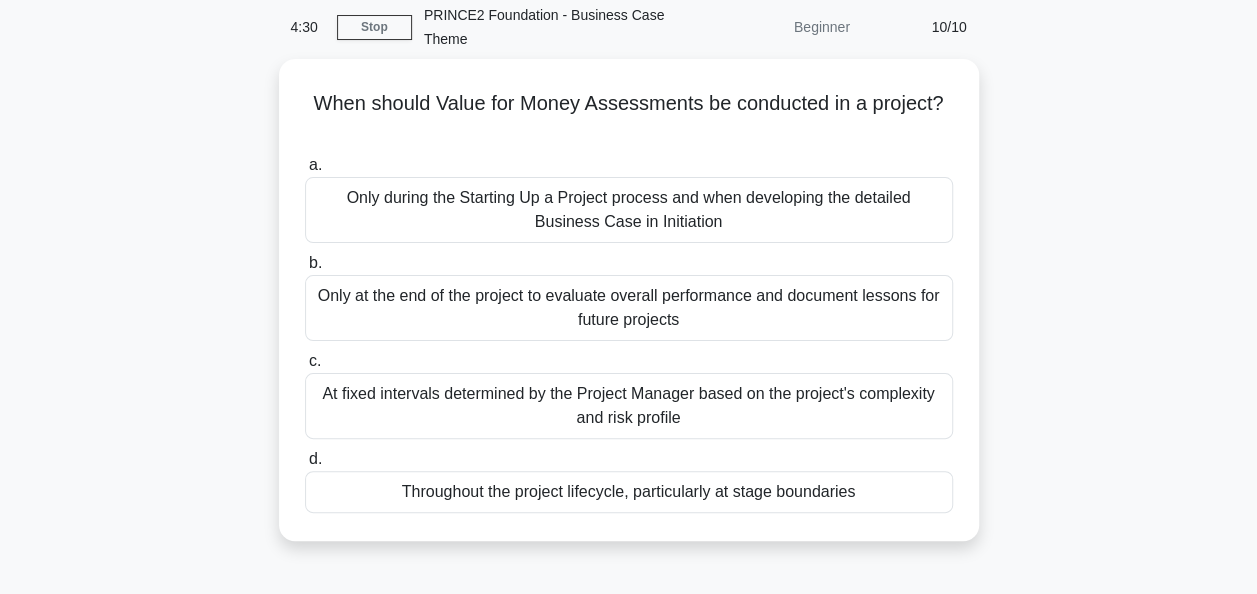 scroll, scrollTop: 94, scrollLeft: 0, axis: vertical 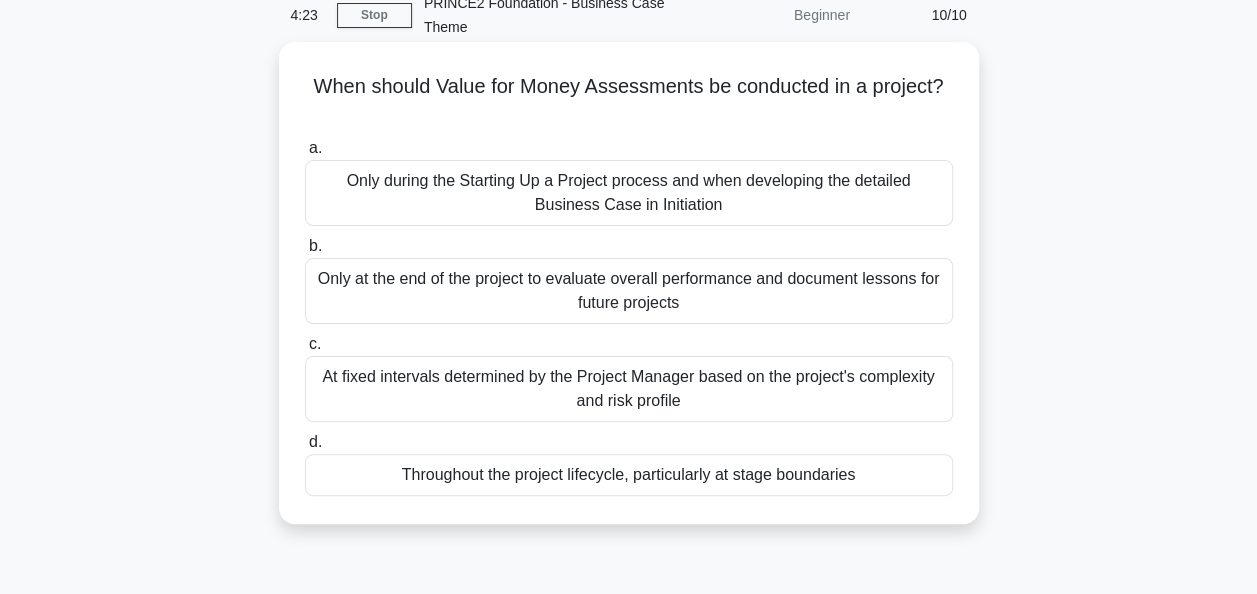 click on "Throughout the project lifecycle, particularly at stage boundaries" at bounding box center (629, 475) 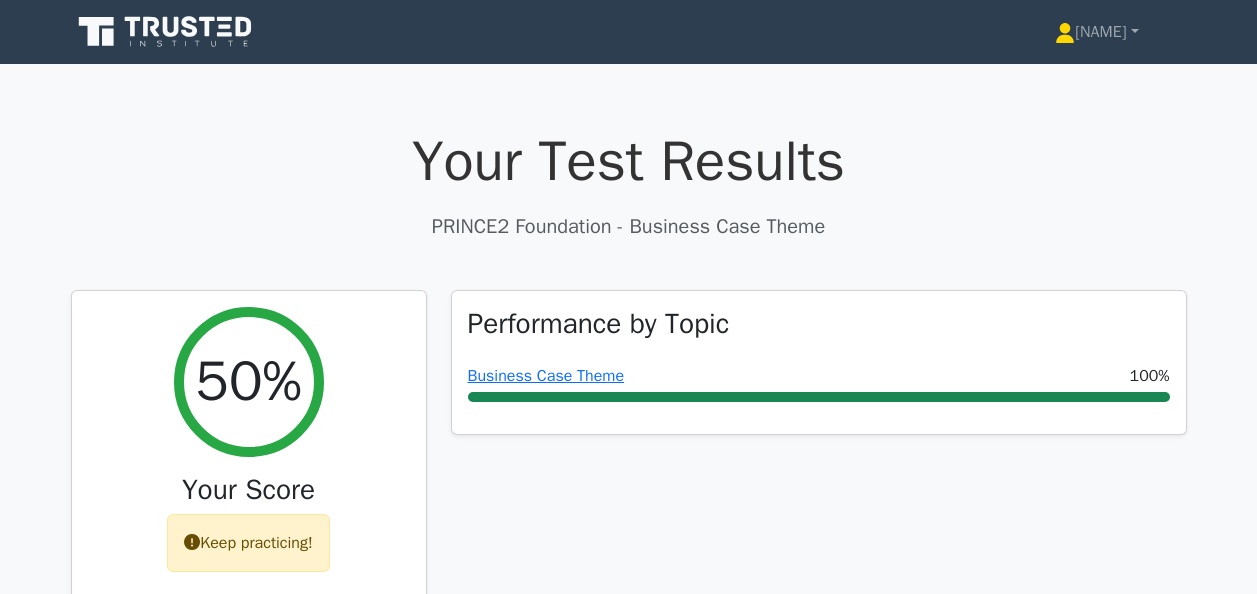 scroll, scrollTop: 0, scrollLeft: 0, axis: both 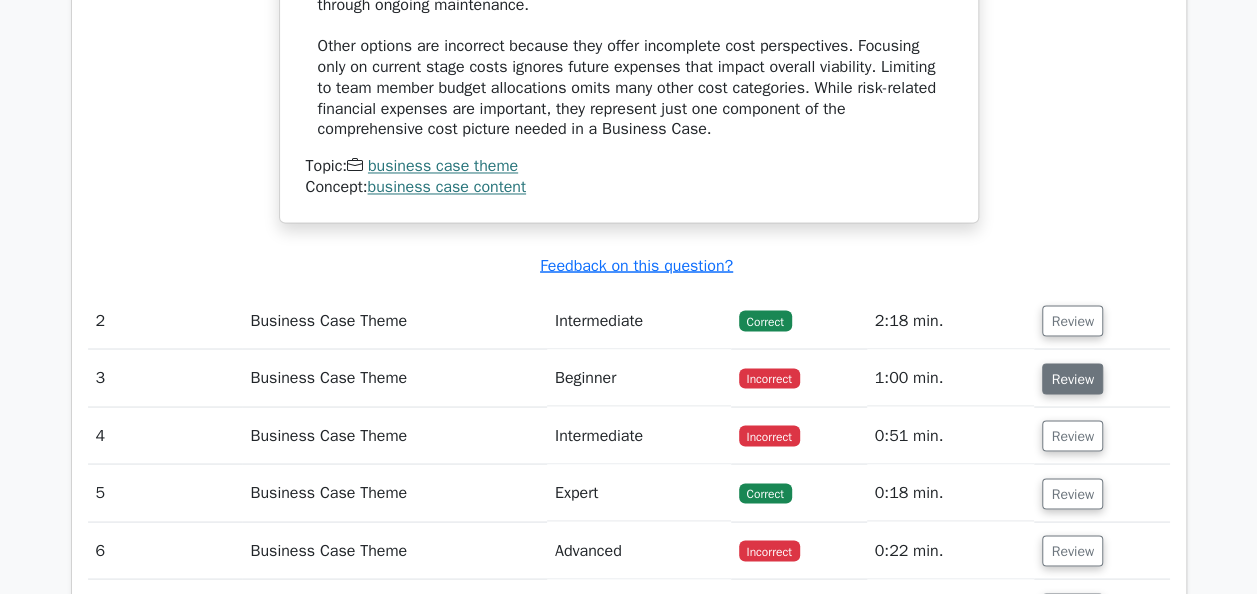 click on "Review" at bounding box center [1072, 378] 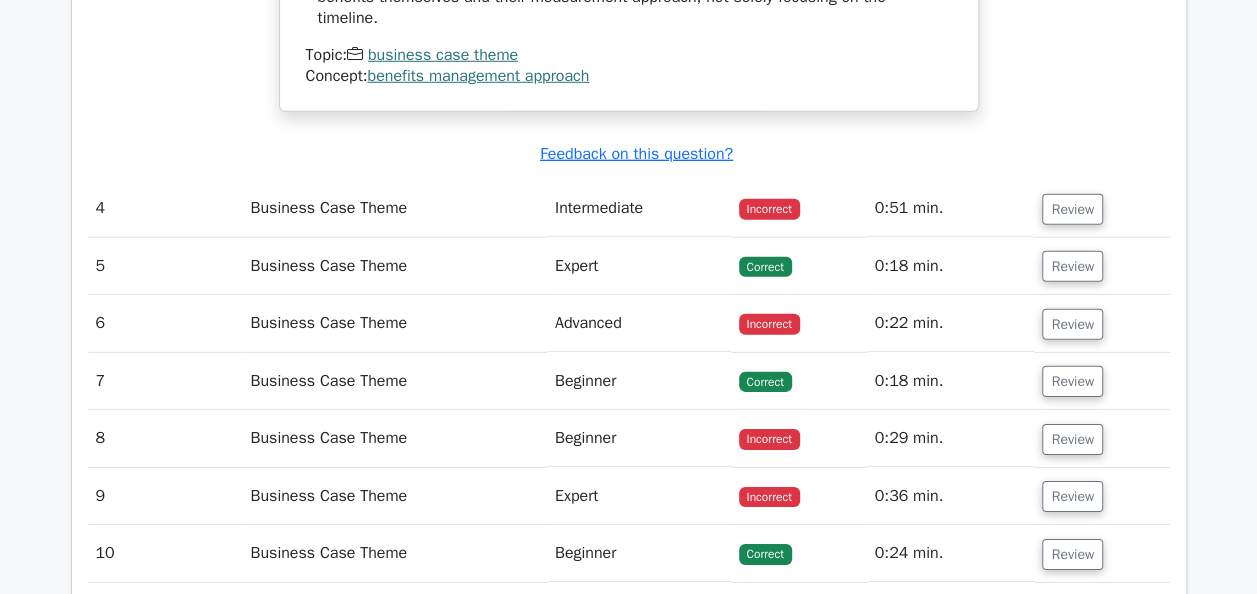 scroll, scrollTop: 2910, scrollLeft: 0, axis: vertical 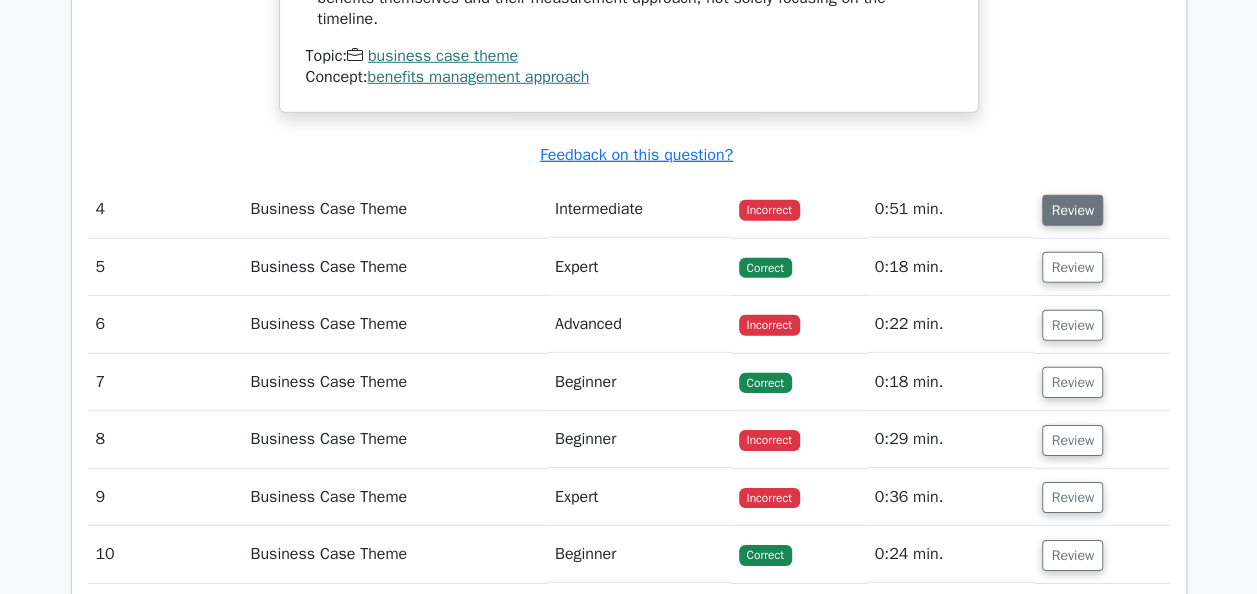 click on "Review" at bounding box center [1072, 210] 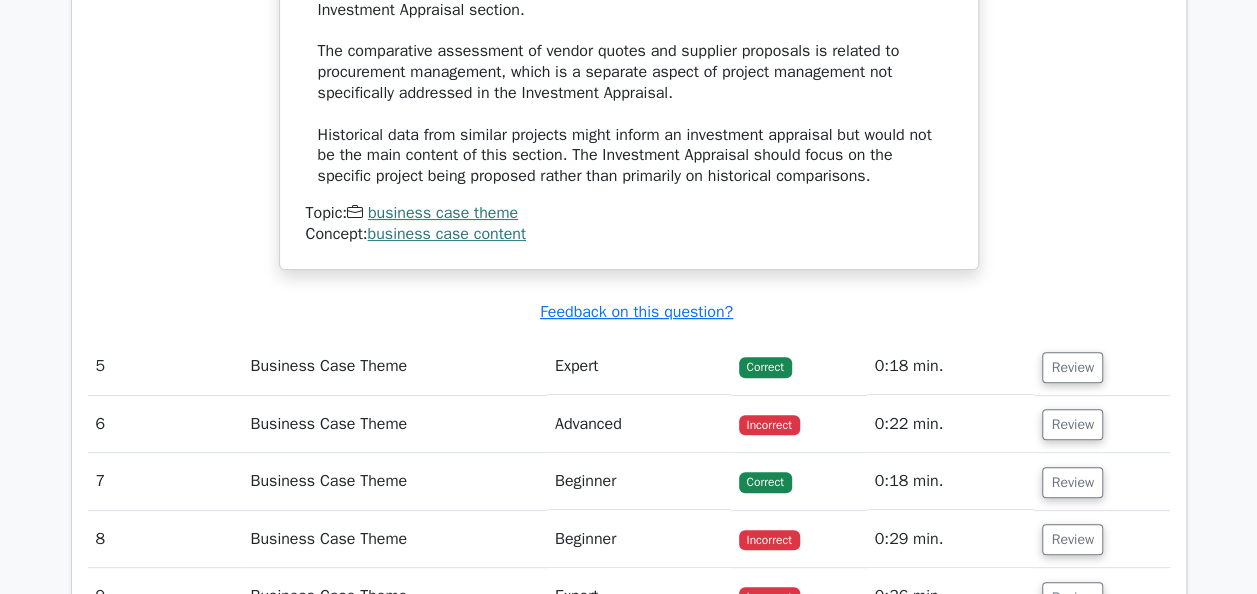 scroll, scrollTop: 3895, scrollLeft: 0, axis: vertical 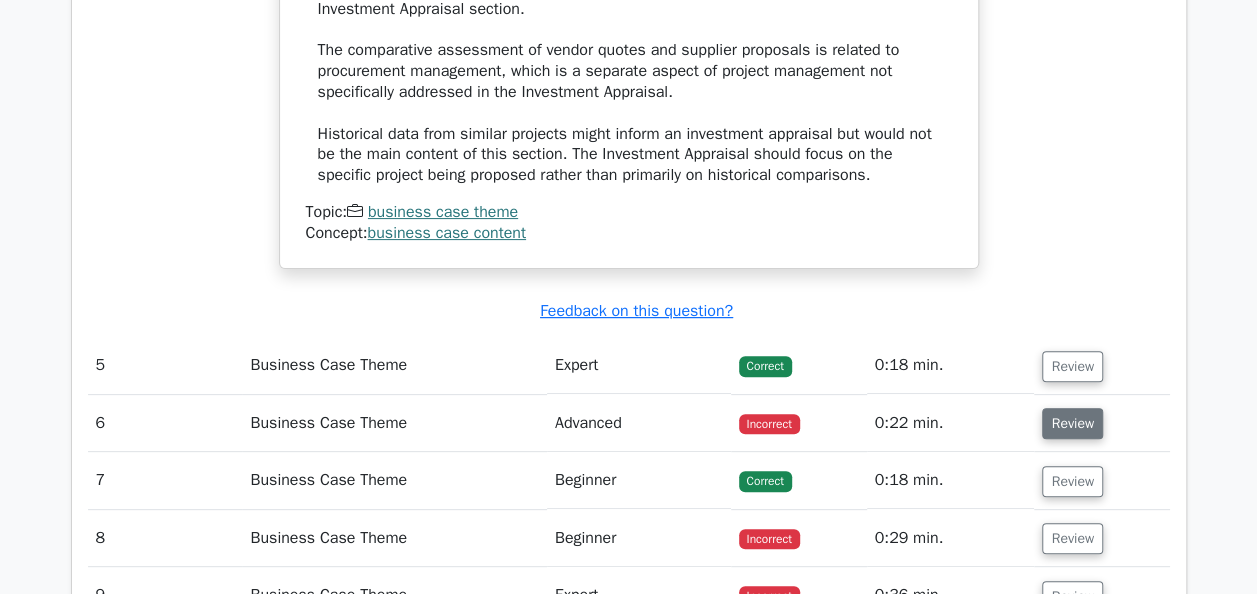 click on "Review" at bounding box center [1072, 423] 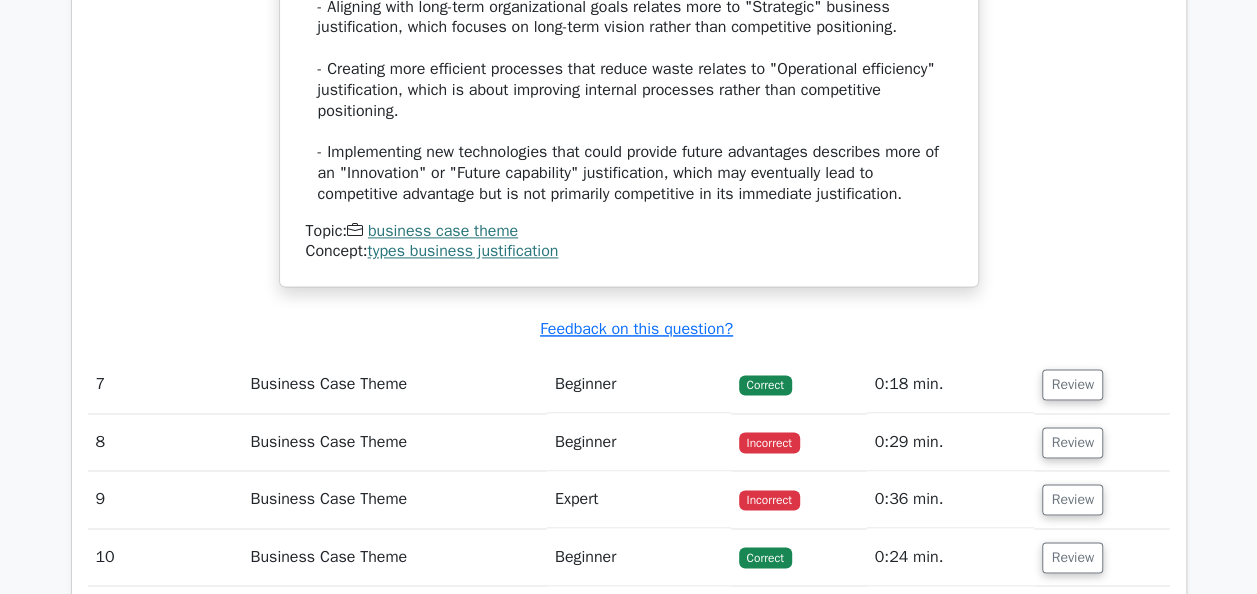 scroll, scrollTop: 5067, scrollLeft: 0, axis: vertical 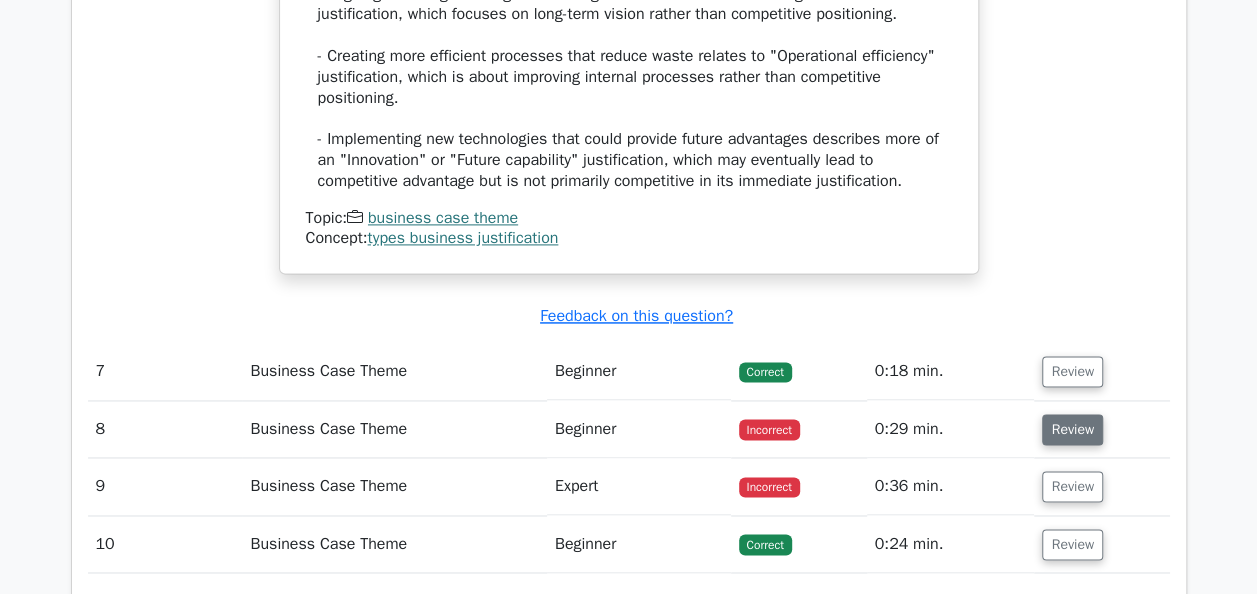click on "Review" at bounding box center (1072, 429) 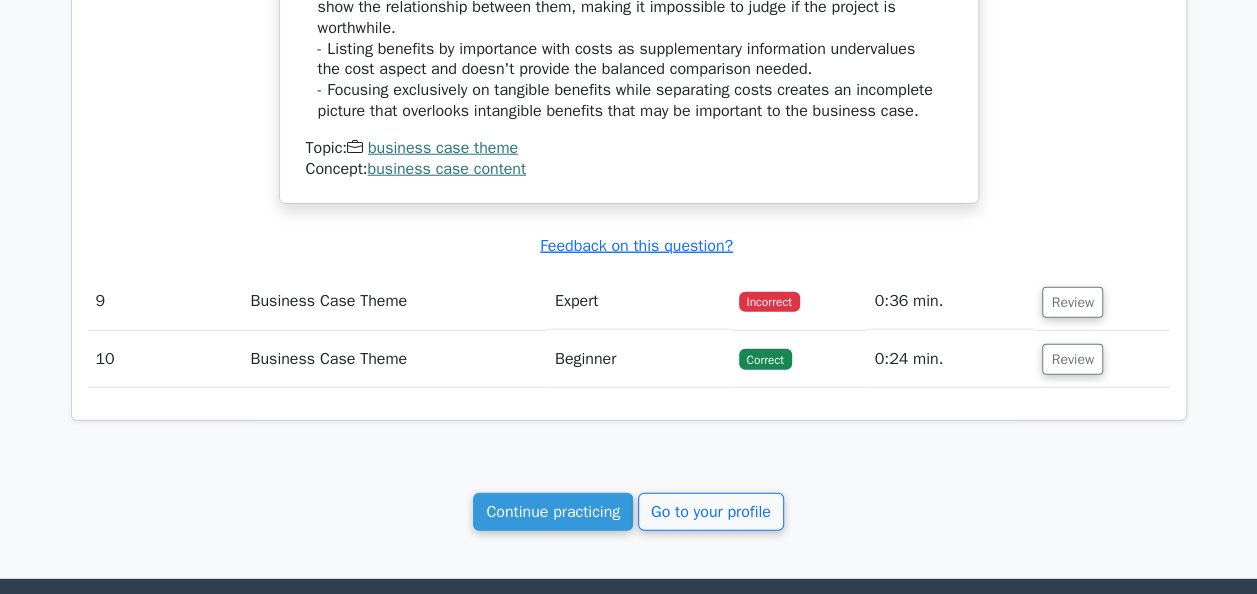 scroll, scrollTop: 6304, scrollLeft: 0, axis: vertical 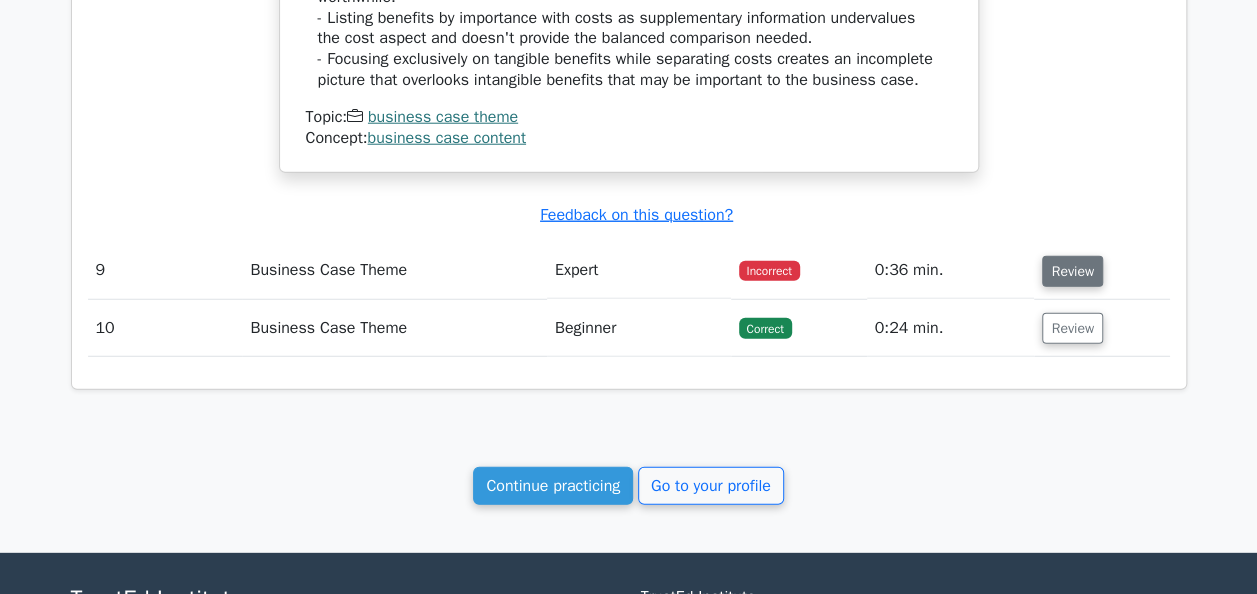 click on "Review" at bounding box center (1072, 271) 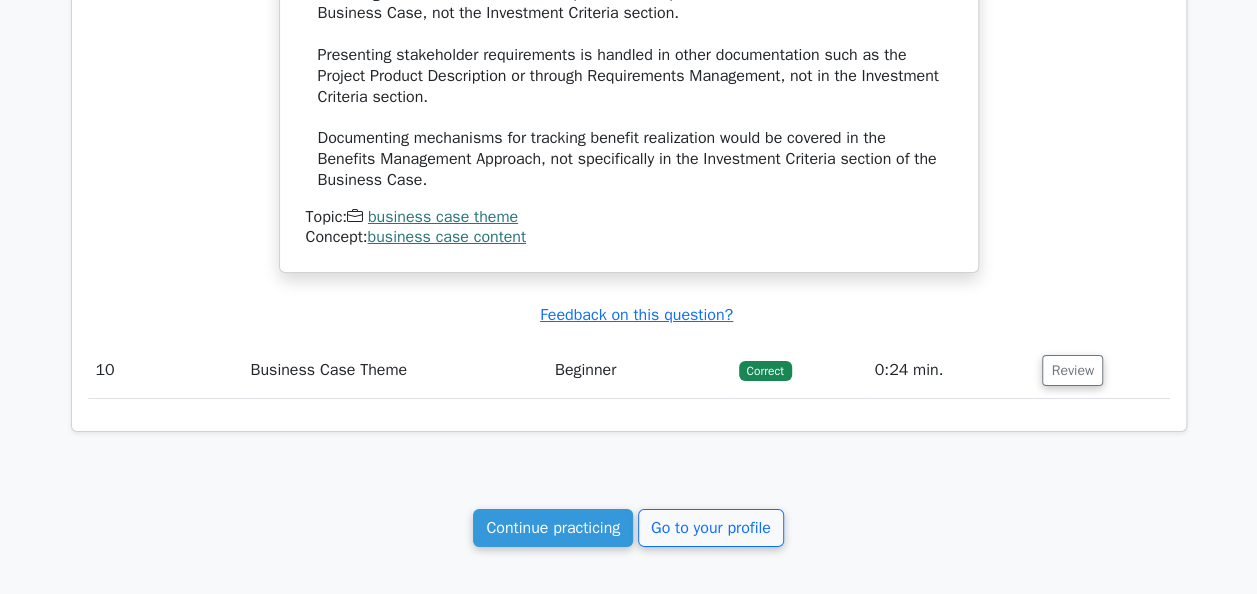 scroll, scrollTop: 7508, scrollLeft: 0, axis: vertical 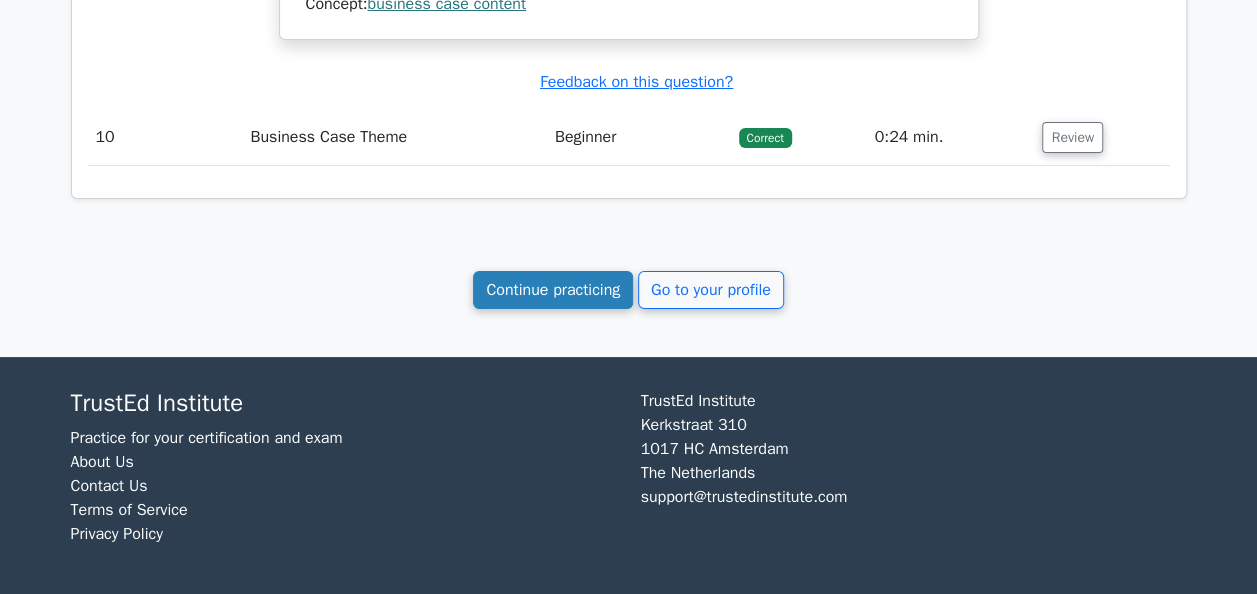 click on "Continue practicing" at bounding box center [553, 290] 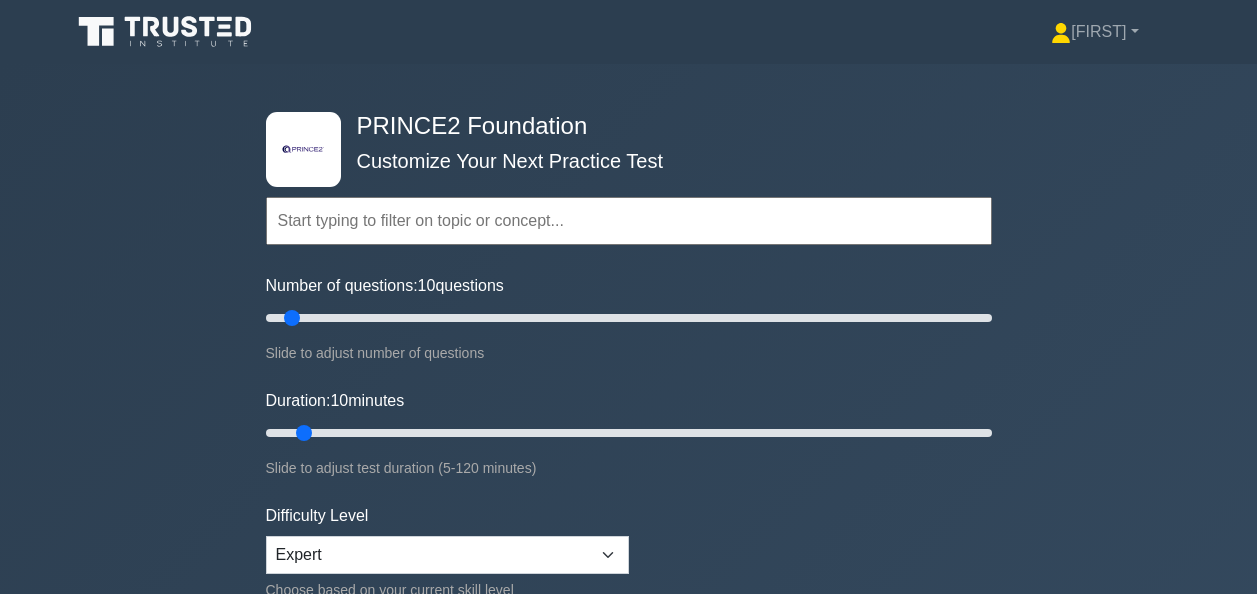 scroll, scrollTop: 0, scrollLeft: 0, axis: both 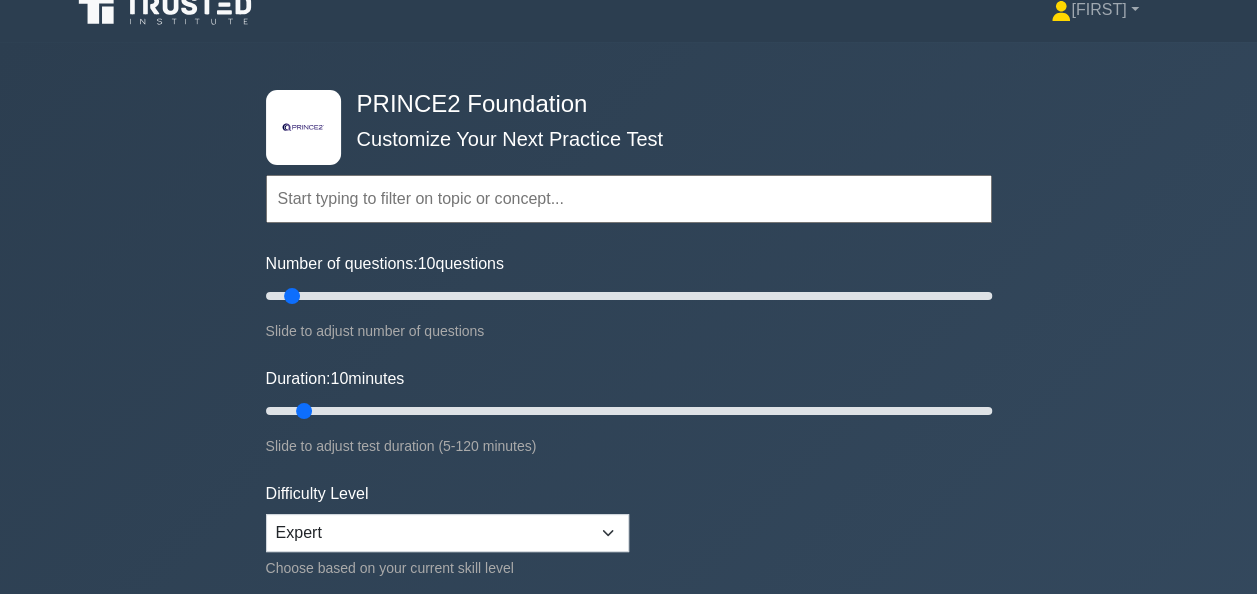 click at bounding box center (629, 199) 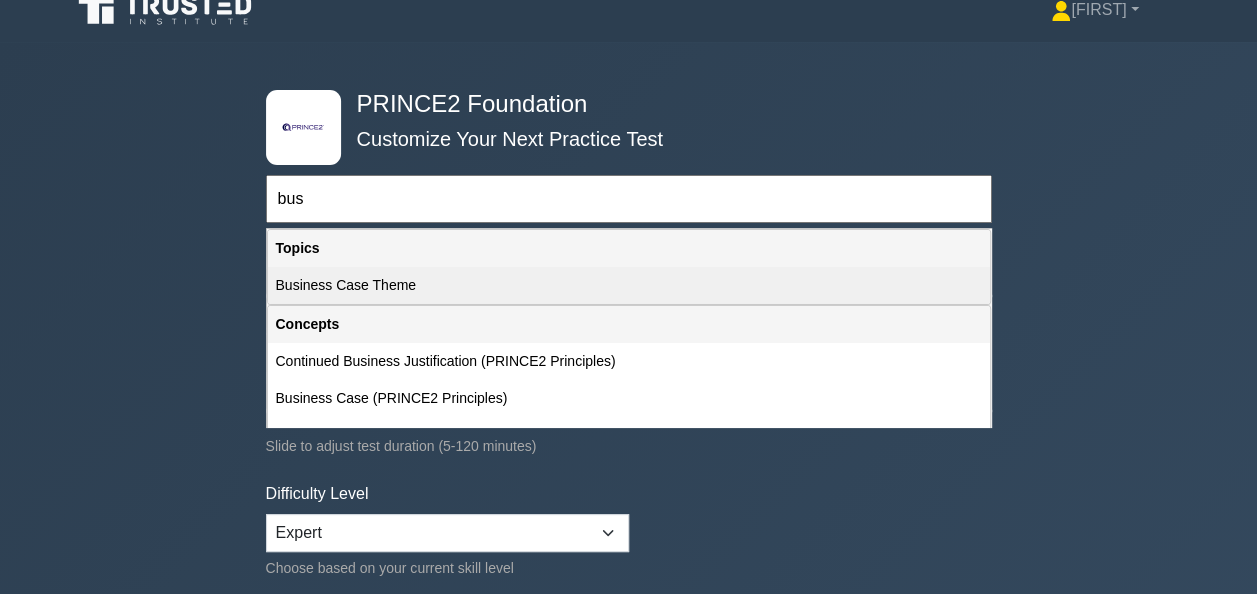 click on "Business Case Theme" at bounding box center (629, 285) 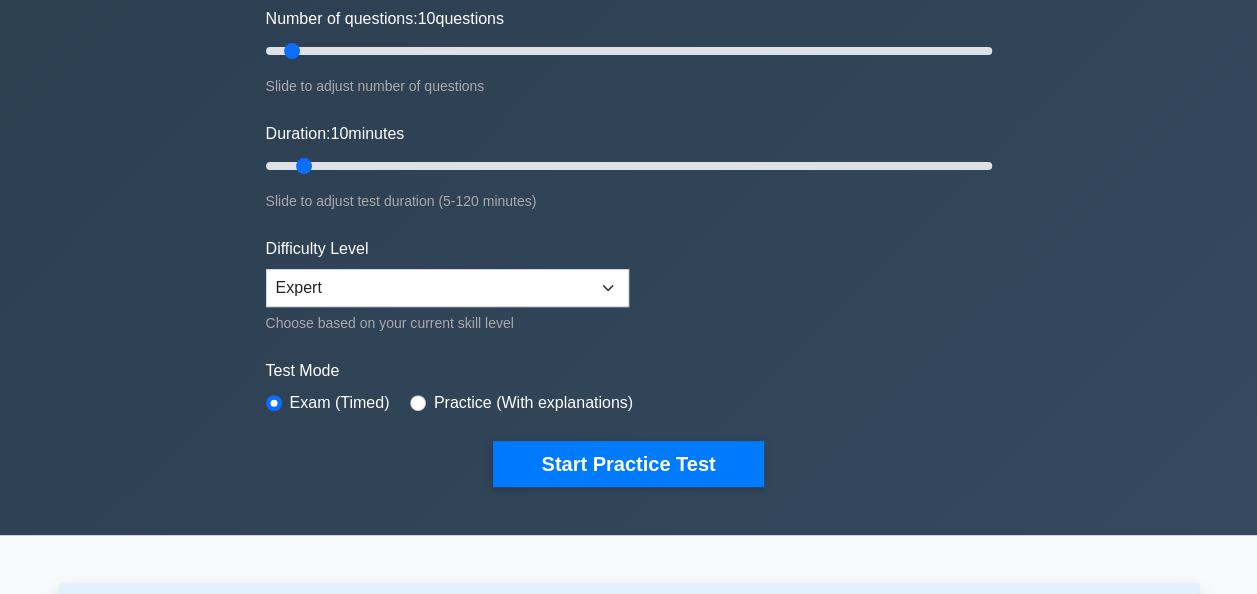 scroll, scrollTop: 265, scrollLeft: 0, axis: vertical 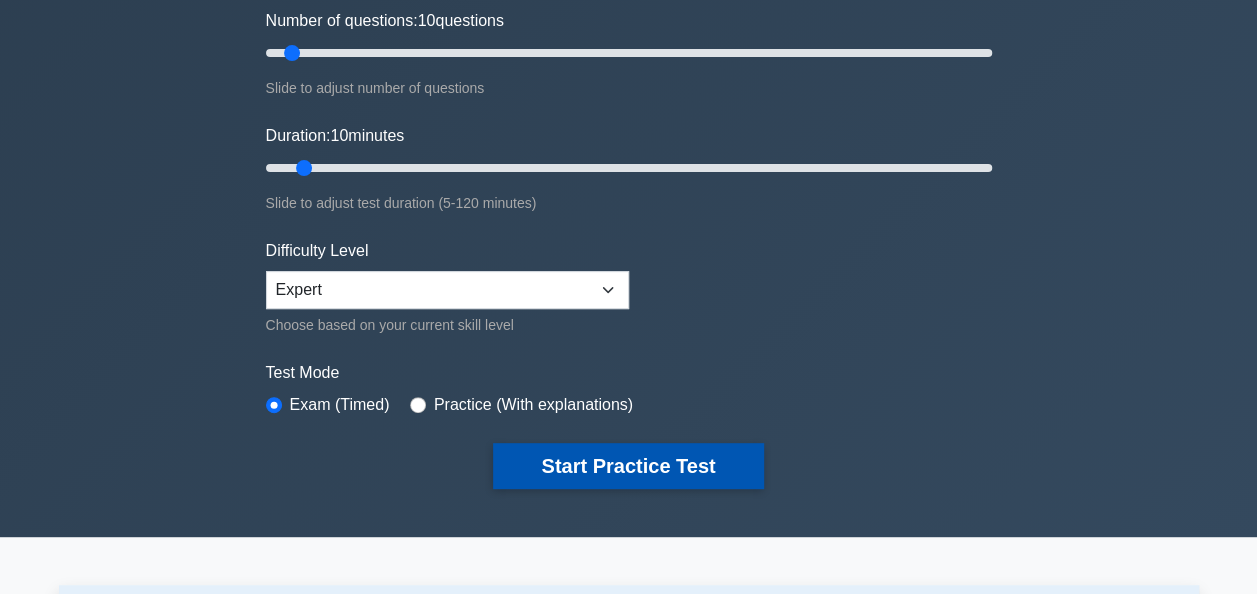 click on "Start Practice Test" at bounding box center (628, 466) 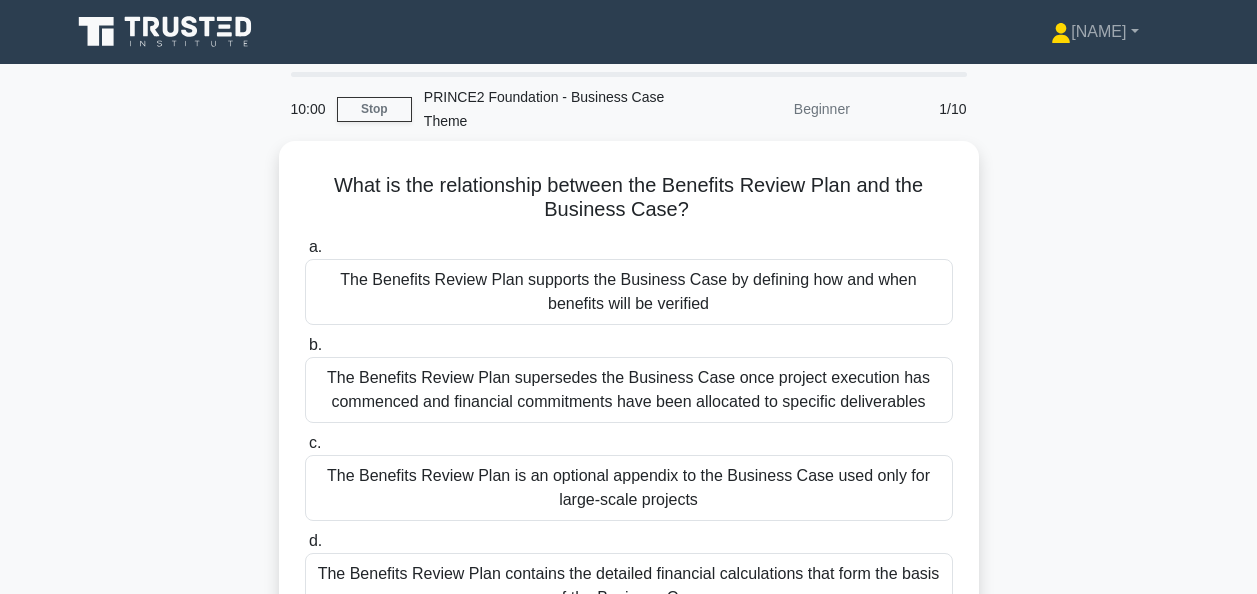 scroll, scrollTop: 0, scrollLeft: 0, axis: both 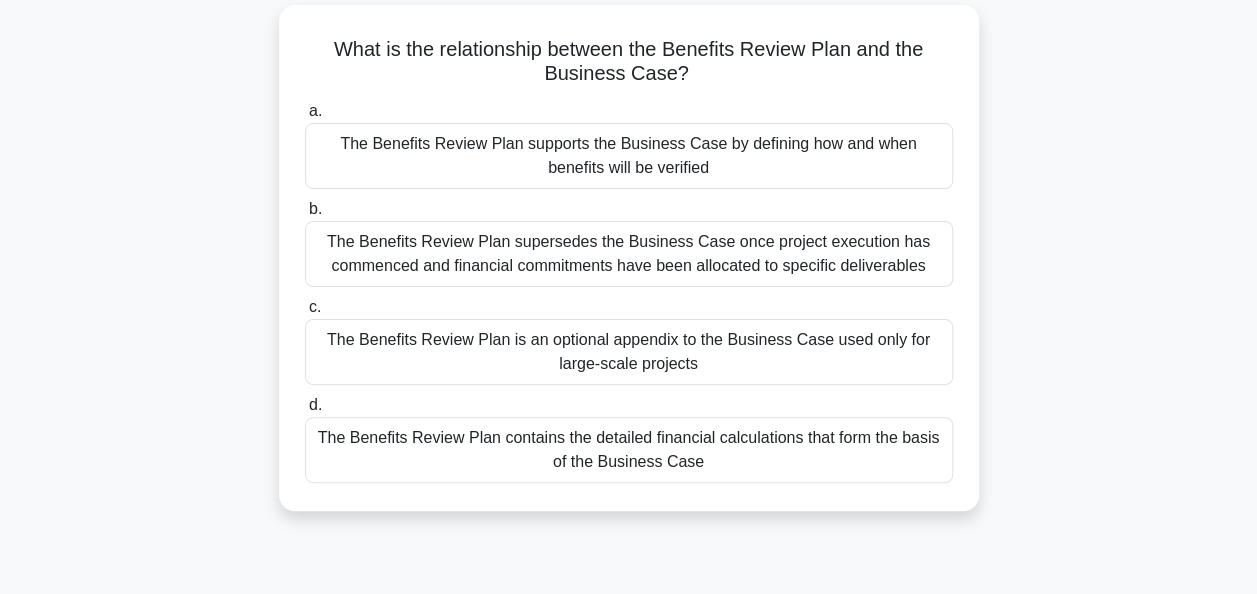 click on "The Benefits Review Plan supports the Business Case by defining how and when benefits will be verified" at bounding box center (629, 156) 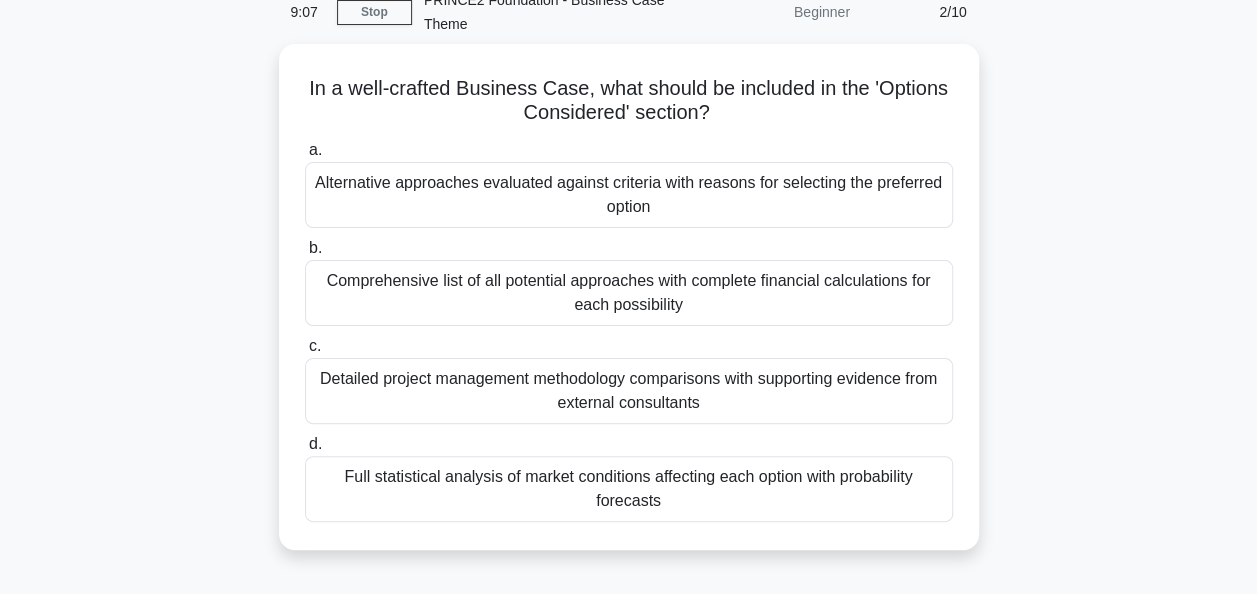 scroll, scrollTop: 102, scrollLeft: 0, axis: vertical 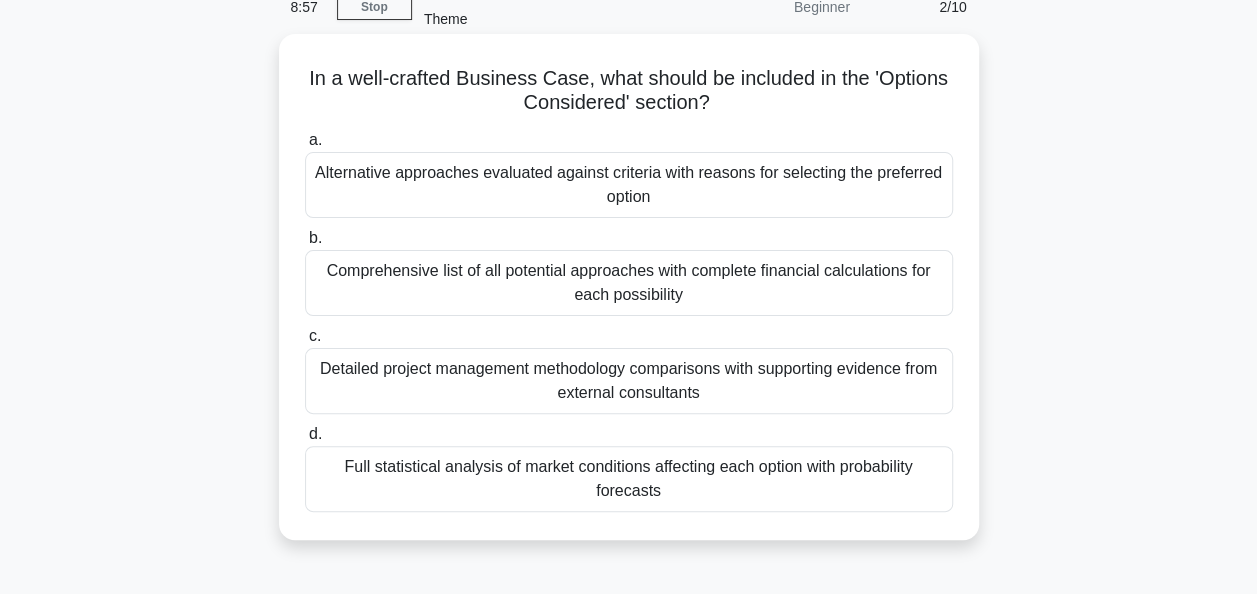 click on "Alternative approaches evaluated against criteria with reasons for selecting the preferred option" at bounding box center [629, 185] 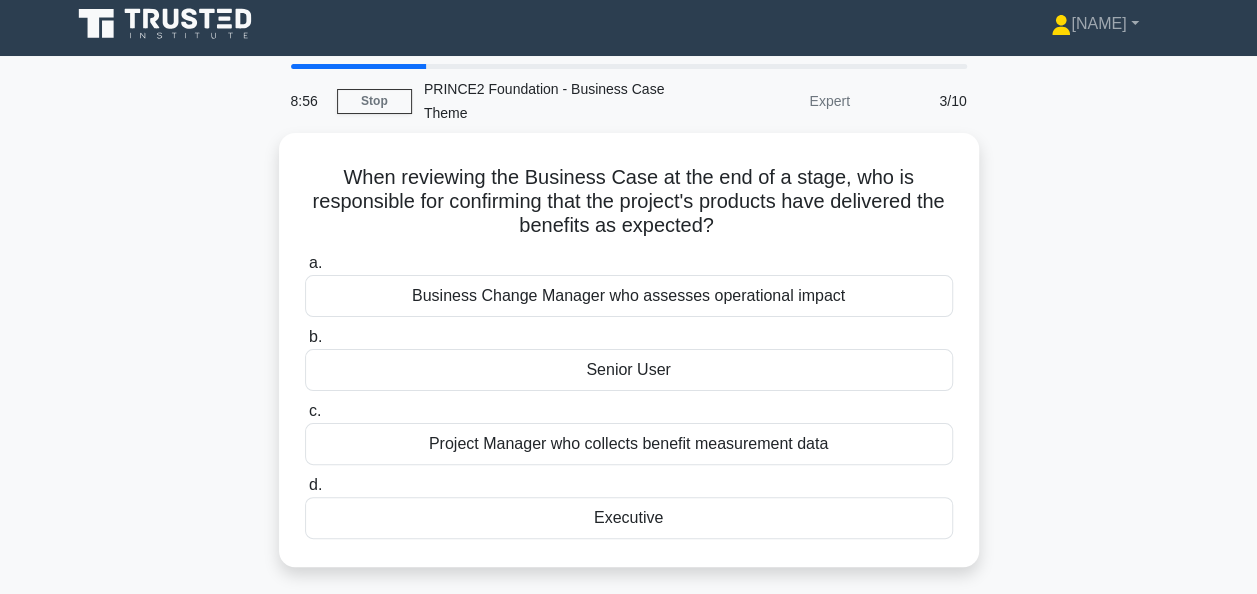 scroll, scrollTop: 0, scrollLeft: 0, axis: both 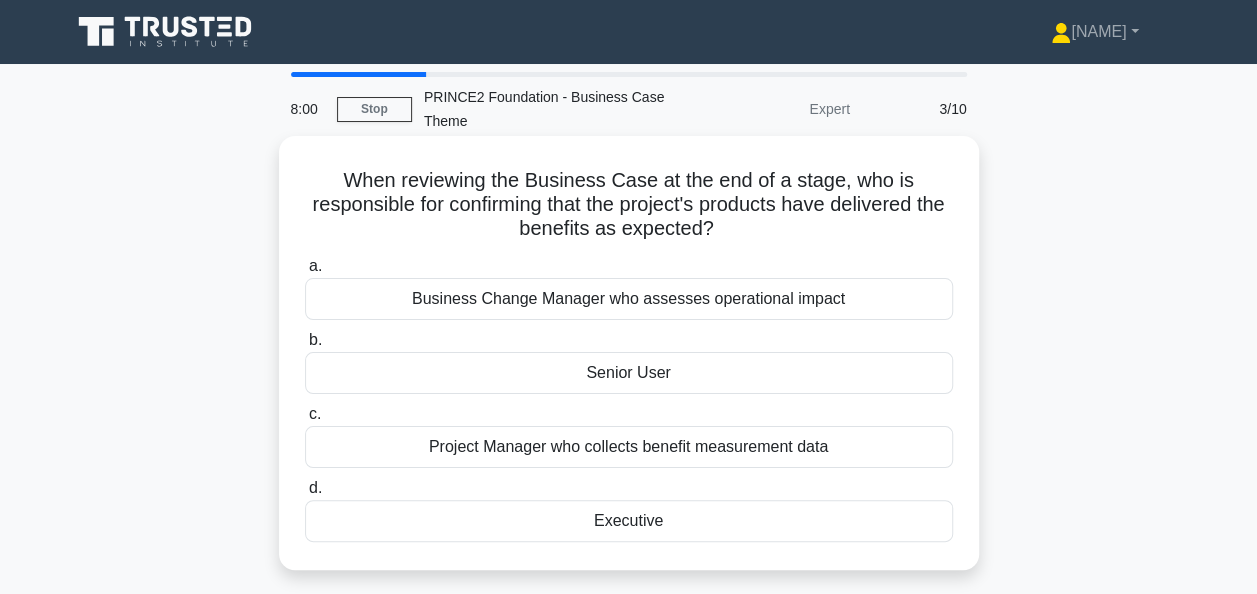 click on "[ROLE] who collects benefit measurement data" at bounding box center (629, 447) 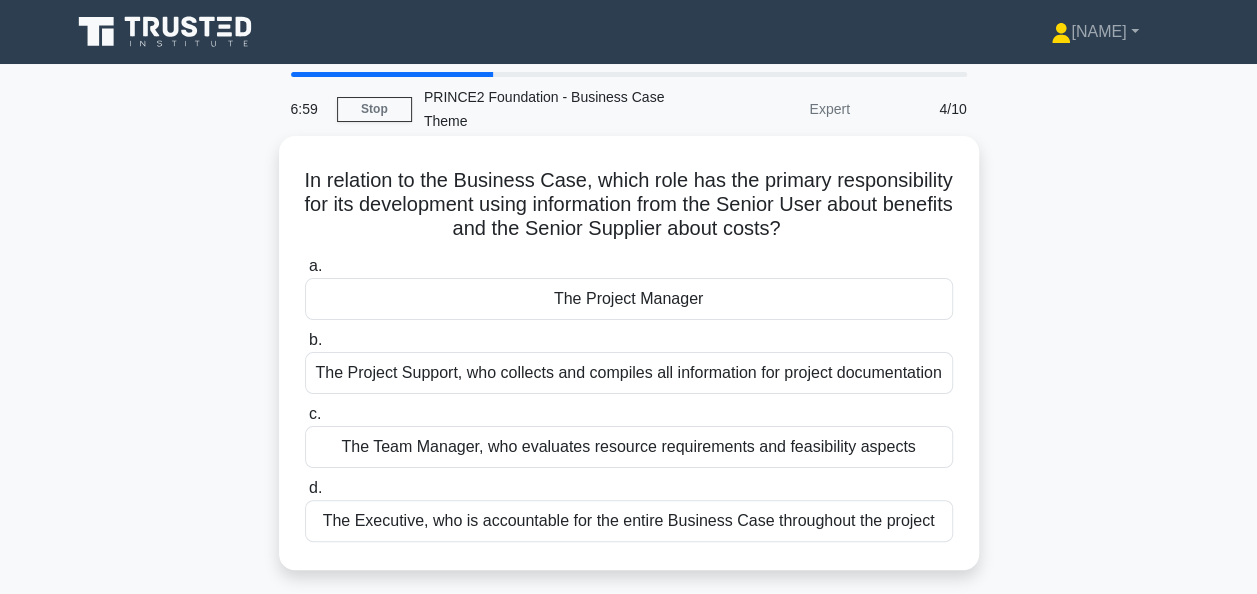 click on "The Project Manager" at bounding box center (629, 299) 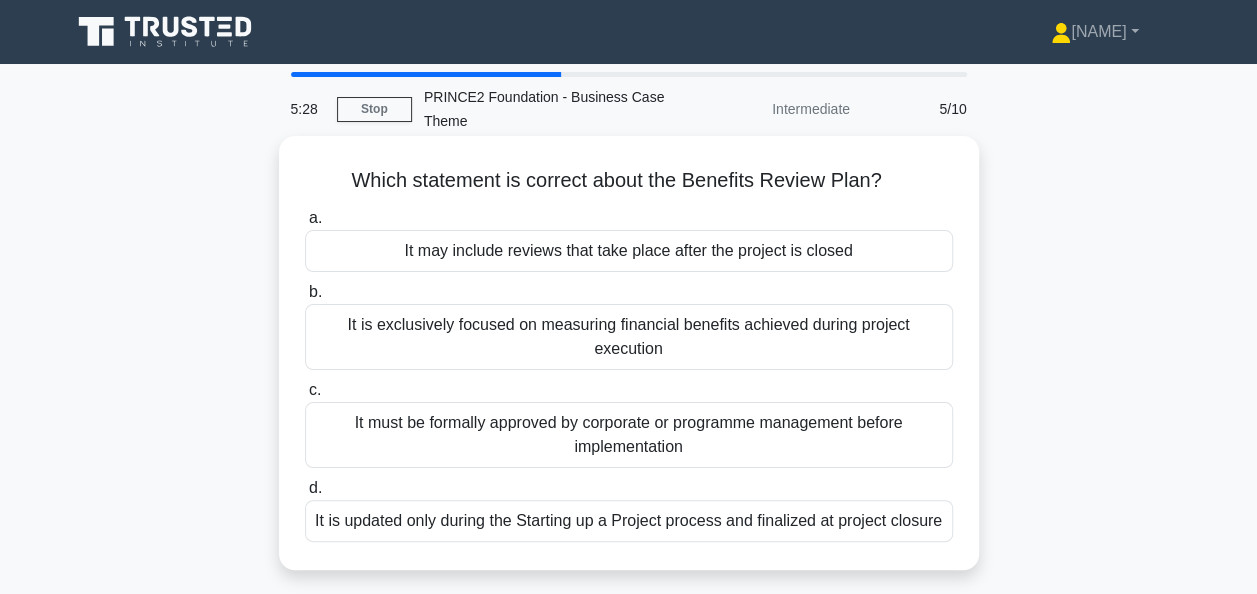 click on "It must be formally approved by corporate or programme management before implementation" at bounding box center [629, 435] 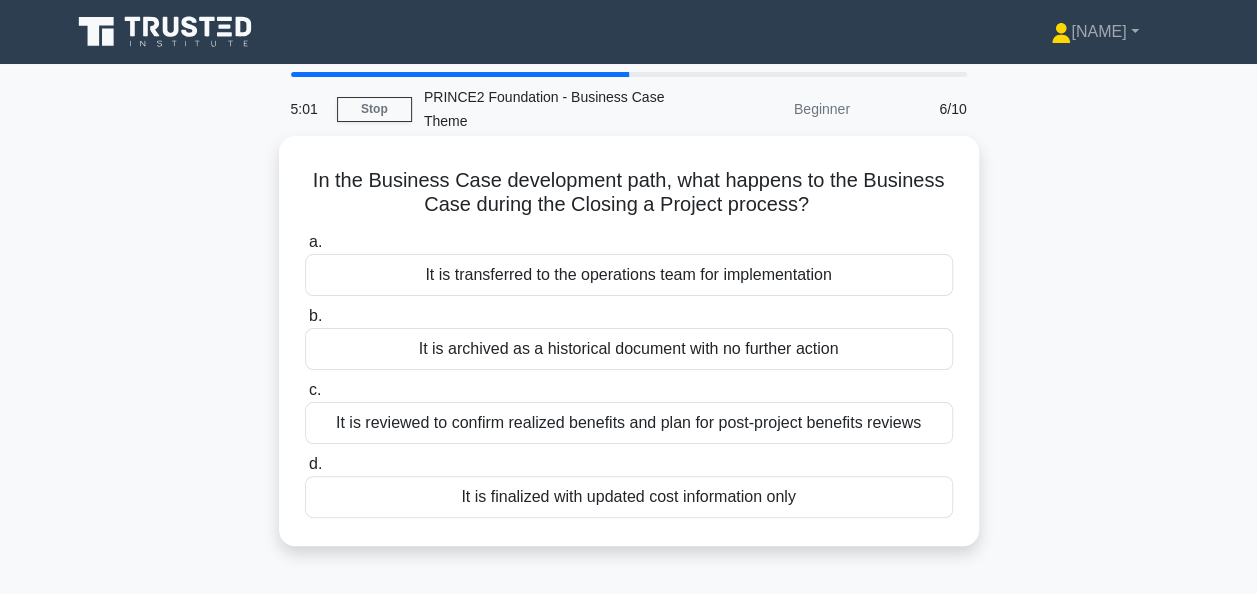 click on "It is transferred to the operations team for implementation" at bounding box center [629, 275] 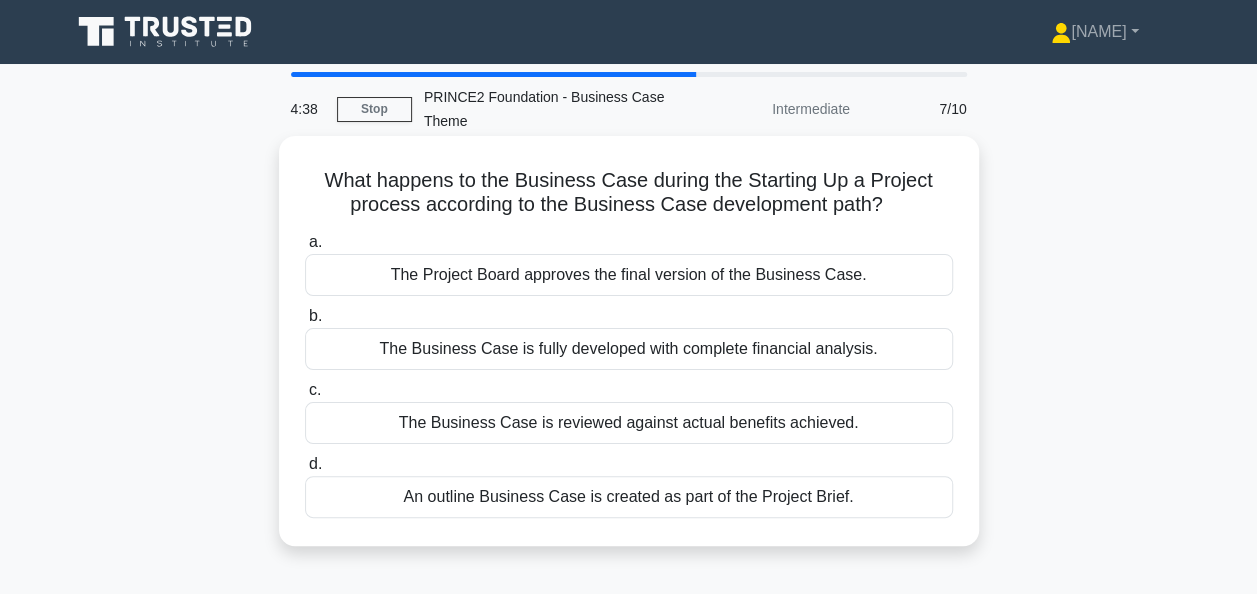 click on "An outline Business Case is created as part of the Project Brief." at bounding box center (629, 497) 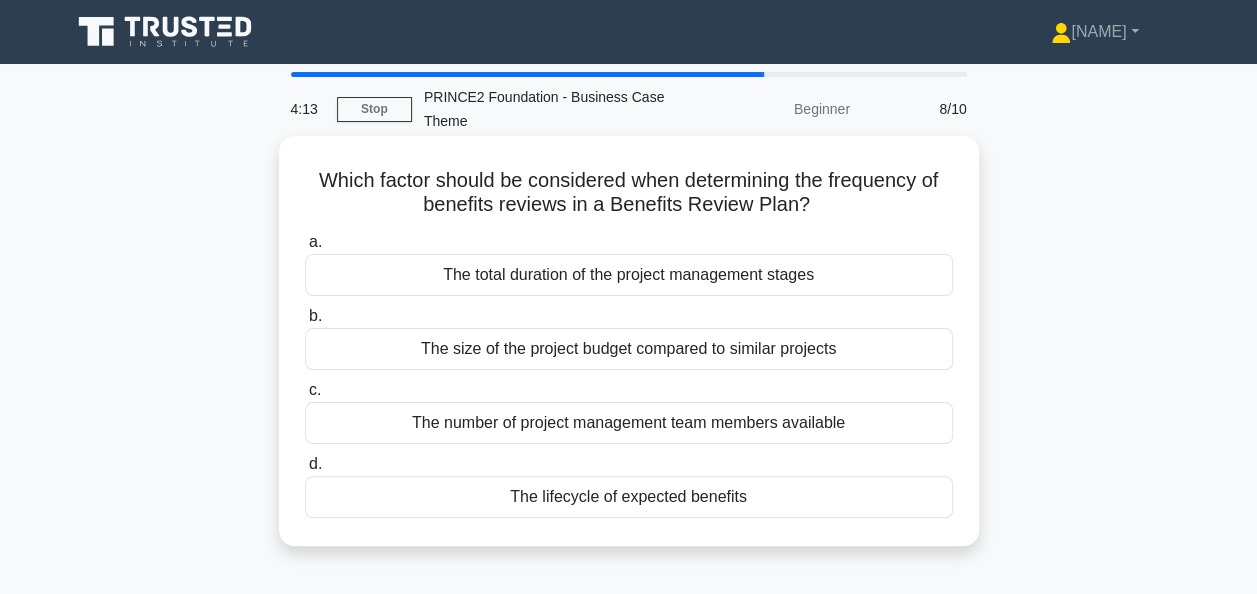 click on "The total duration of the project management stages" at bounding box center [629, 275] 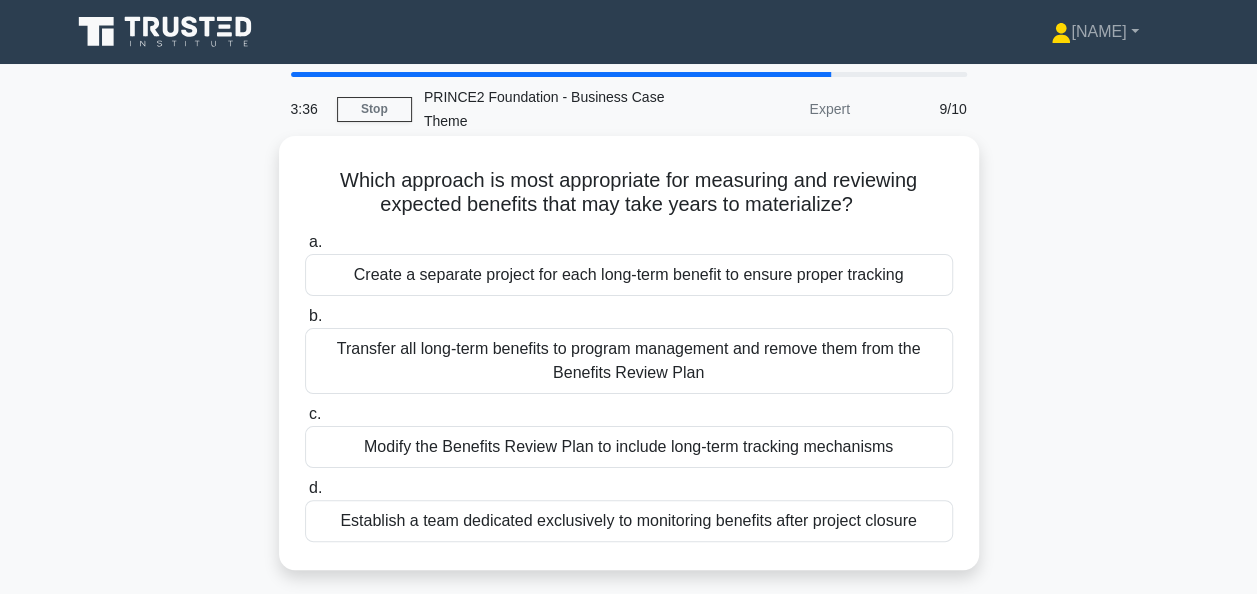 click on "Modify the Benefits Review Plan to include long-term tracking mechanisms" at bounding box center [629, 447] 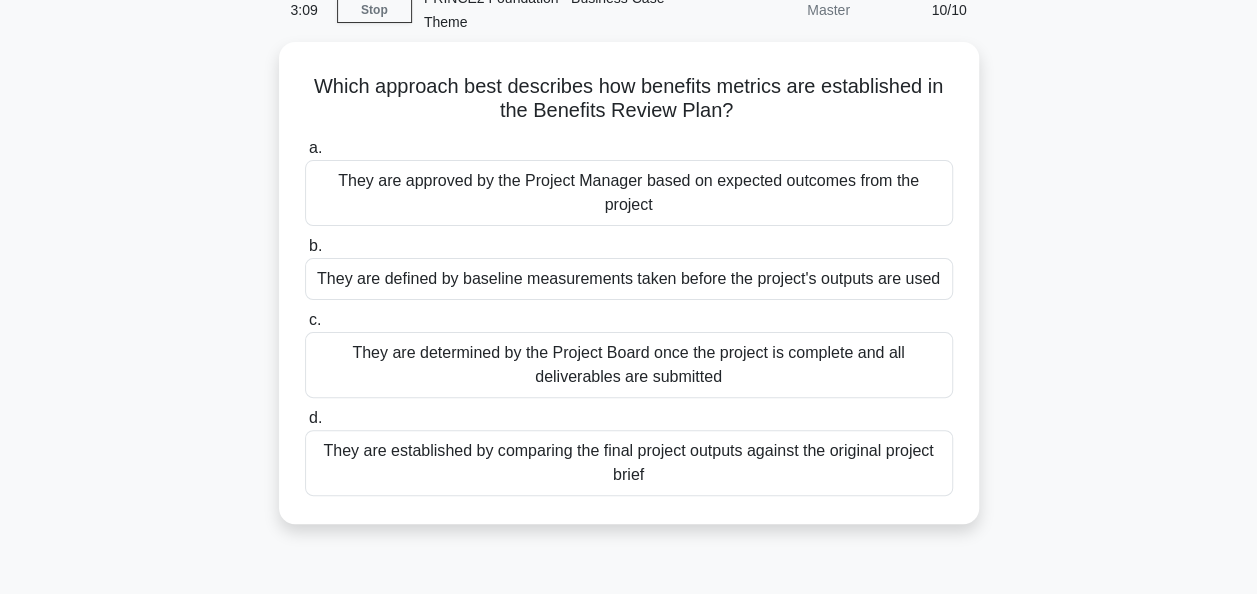 scroll, scrollTop: 101, scrollLeft: 0, axis: vertical 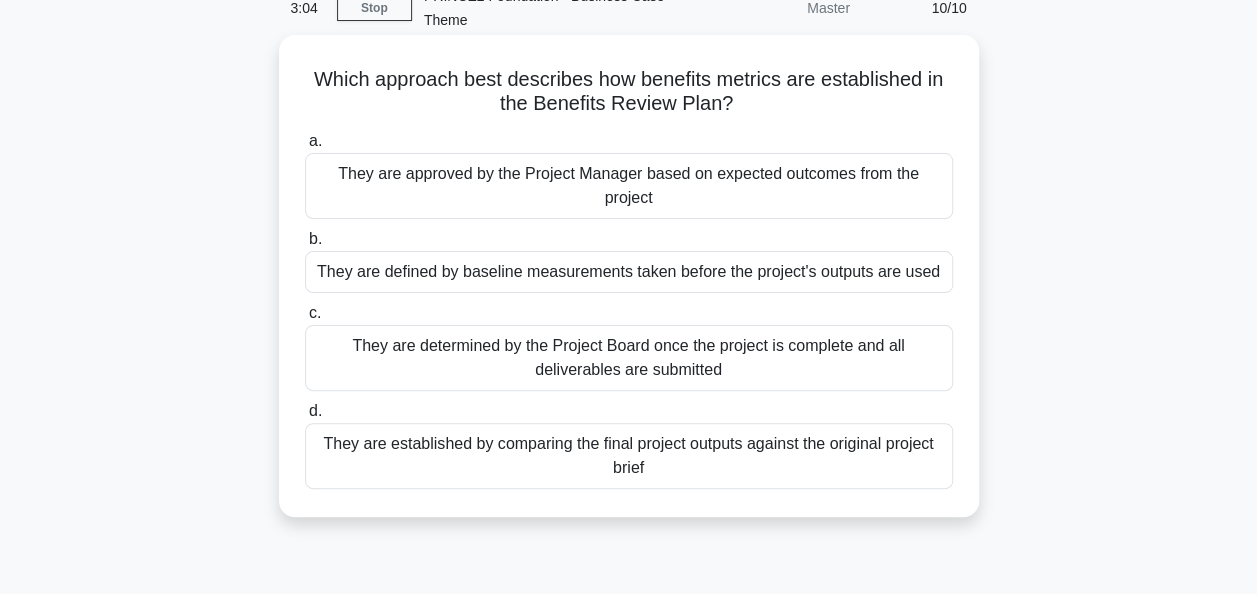 click on "They are determined by the Project Board once the project is complete and all deliverables are submitted" at bounding box center (629, 358) 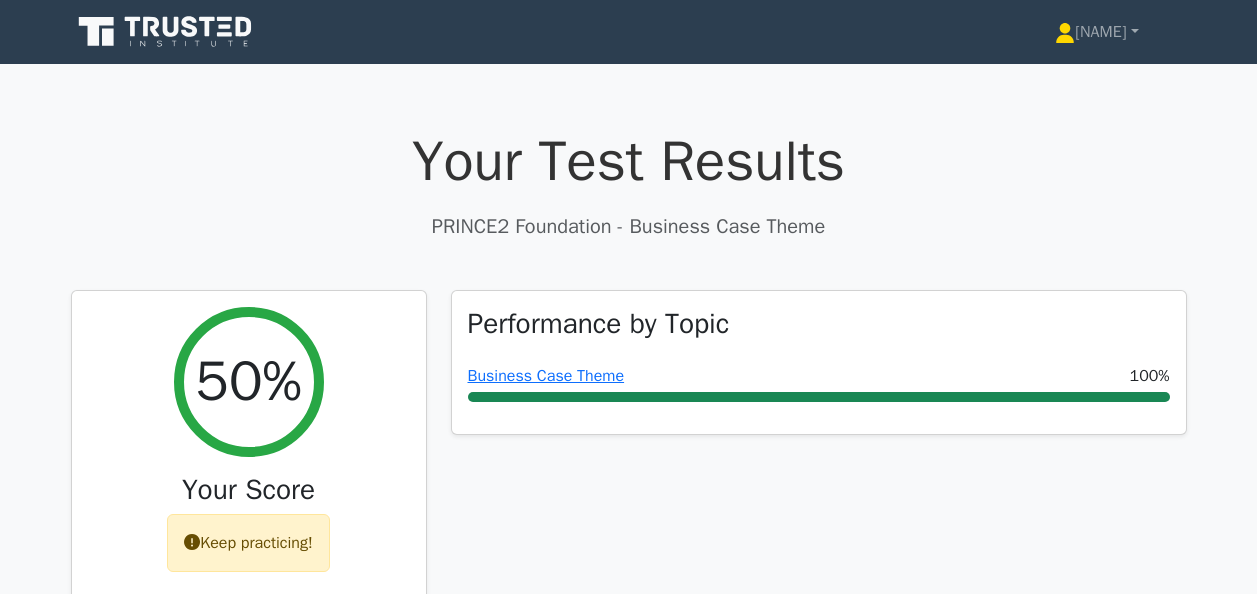 scroll, scrollTop: 0, scrollLeft: 0, axis: both 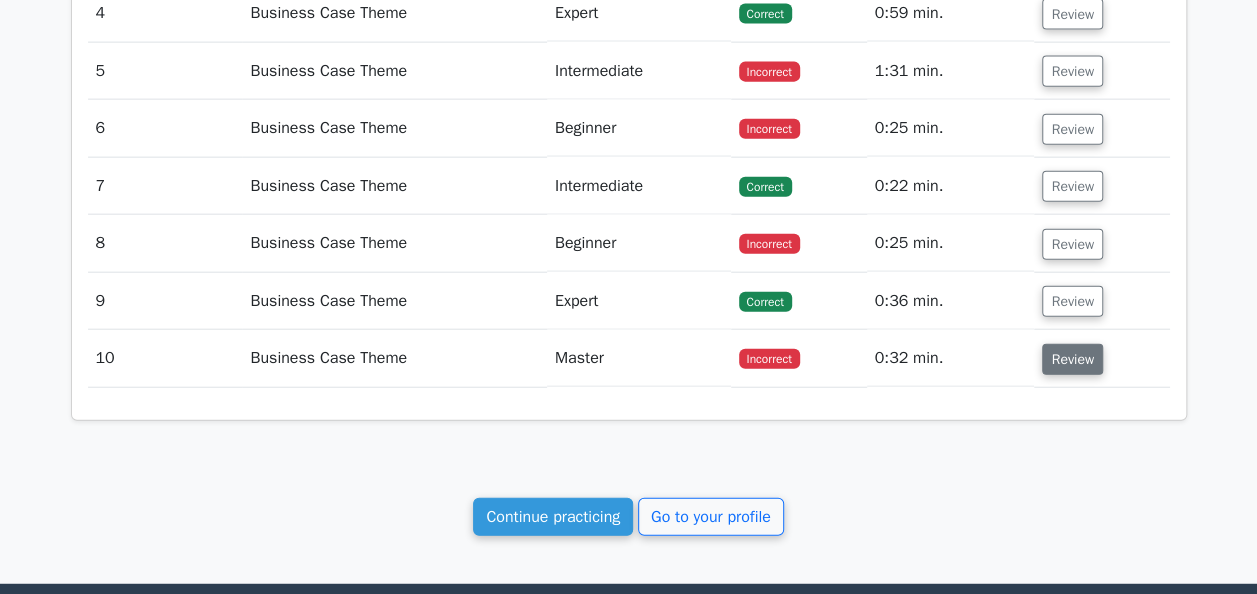 click on "Review" at bounding box center [1072, 359] 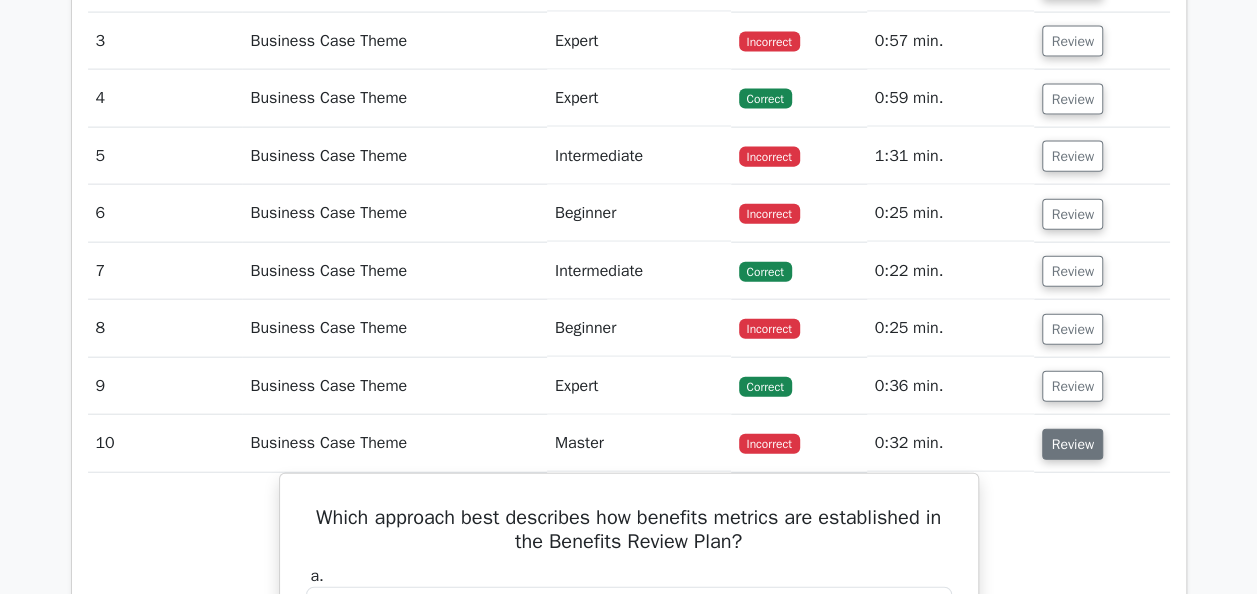 scroll, scrollTop: 2196, scrollLeft: 0, axis: vertical 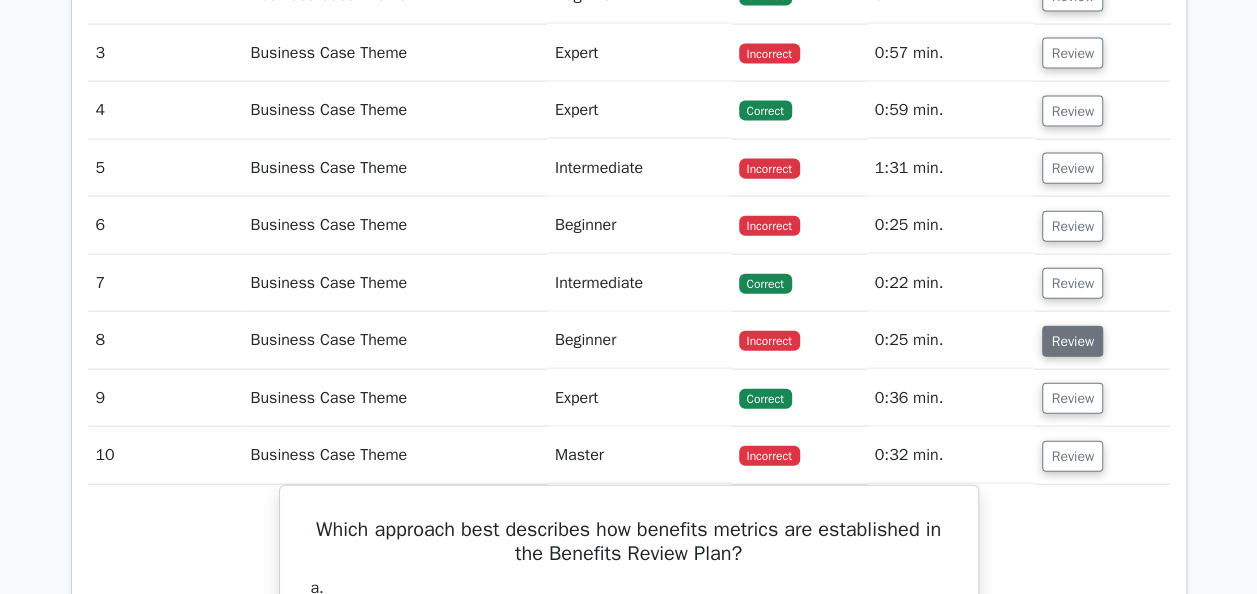 click on "Review" at bounding box center [1072, 341] 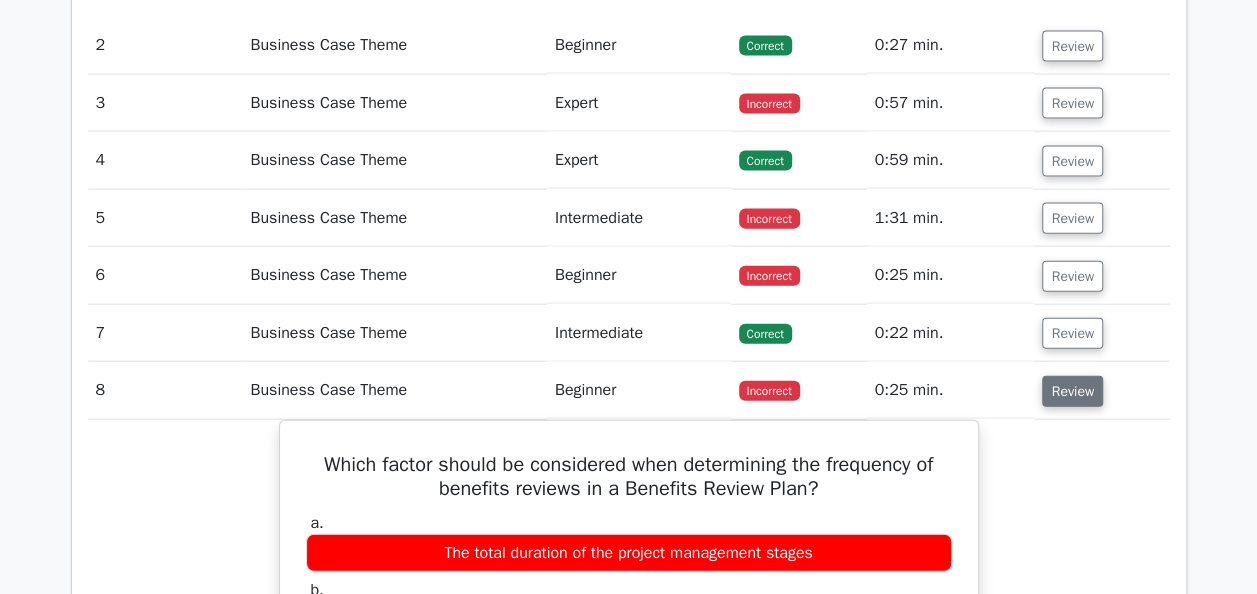 scroll, scrollTop: 2140, scrollLeft: 0, axis: vertical 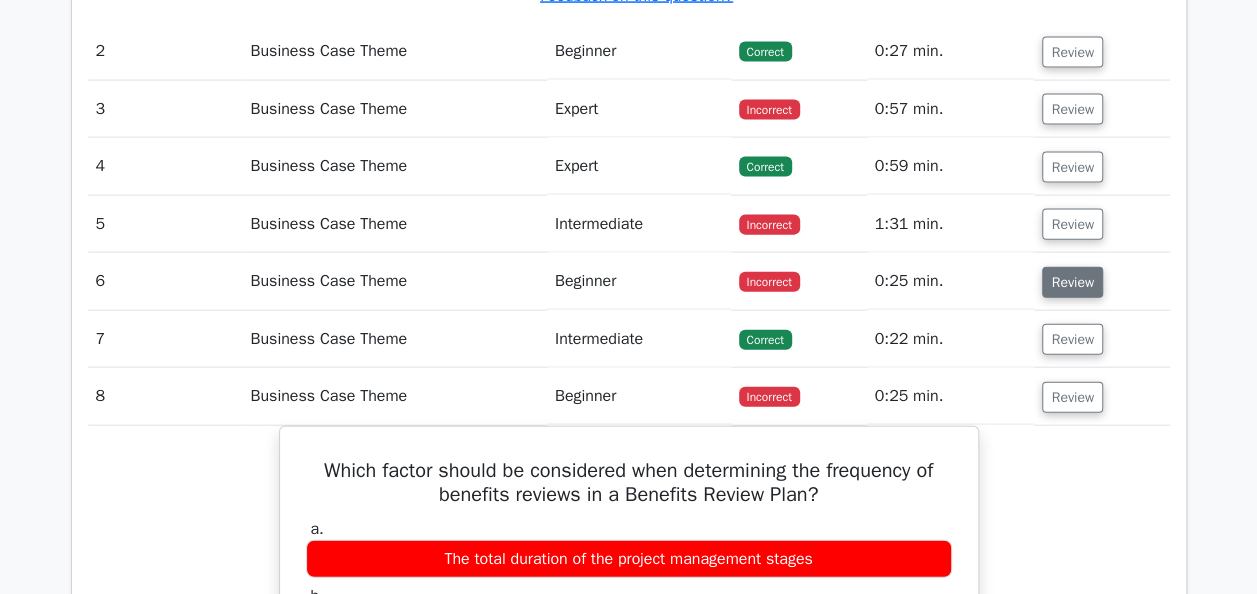 click on "Review" at bounding box center (1072, 282) 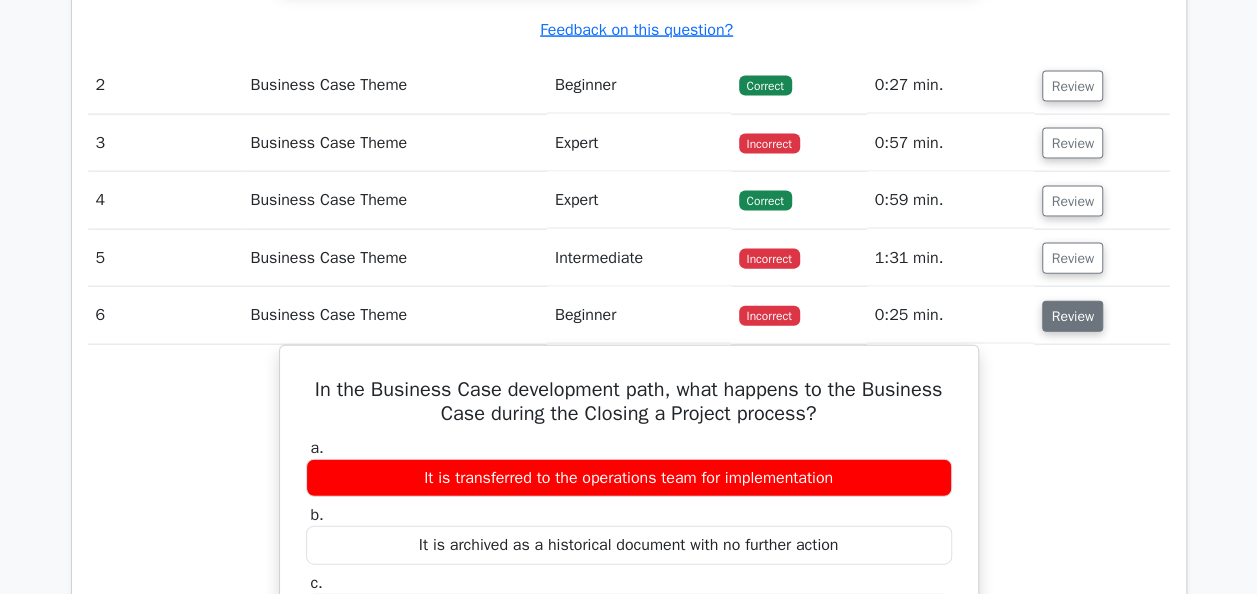 scroll, scrollTop: 2093, scrollLeft: 0, axis: vertical 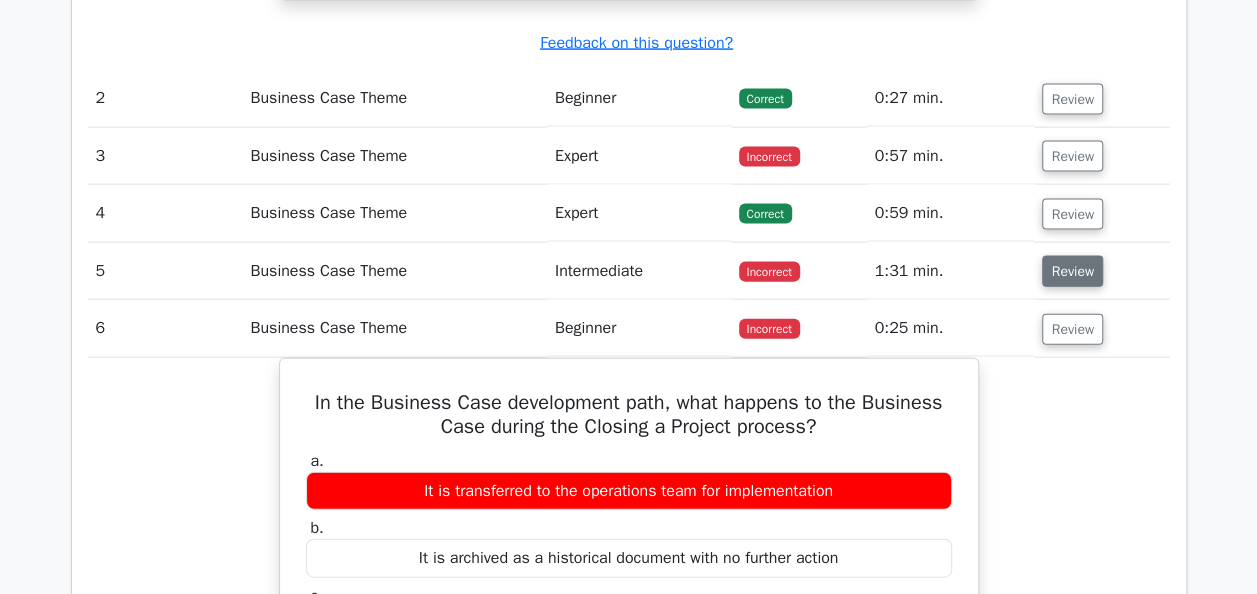click on "Review" at bounding box center [1072, 271] 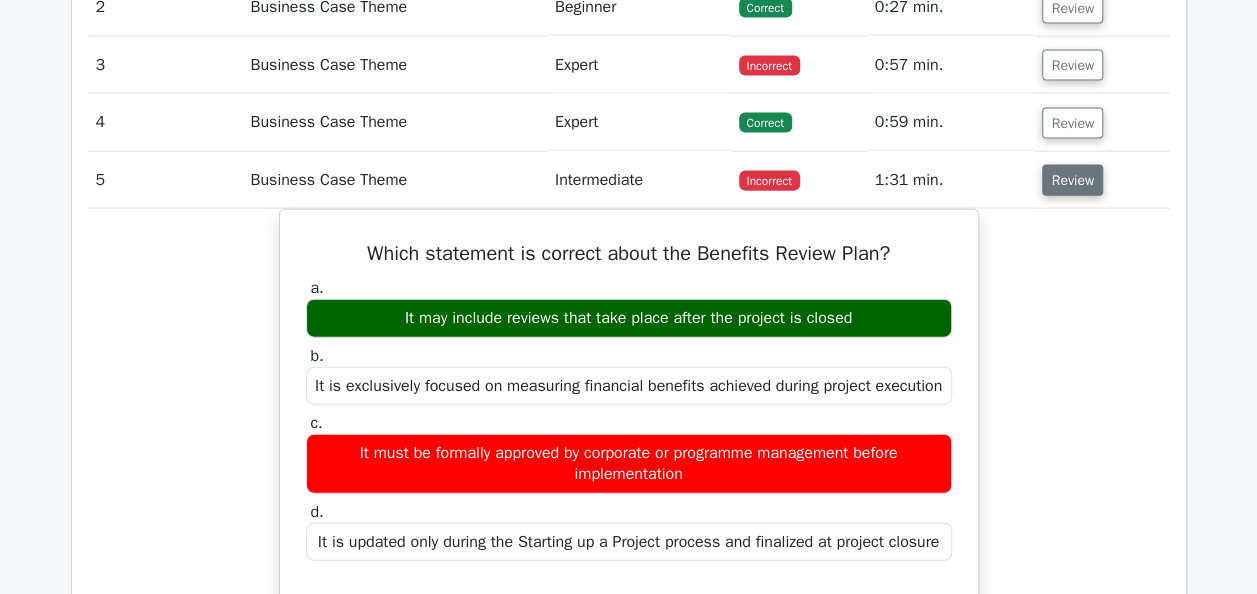 scroll, scrollTop: 2189, scrollLeft: 0, axis: vertical 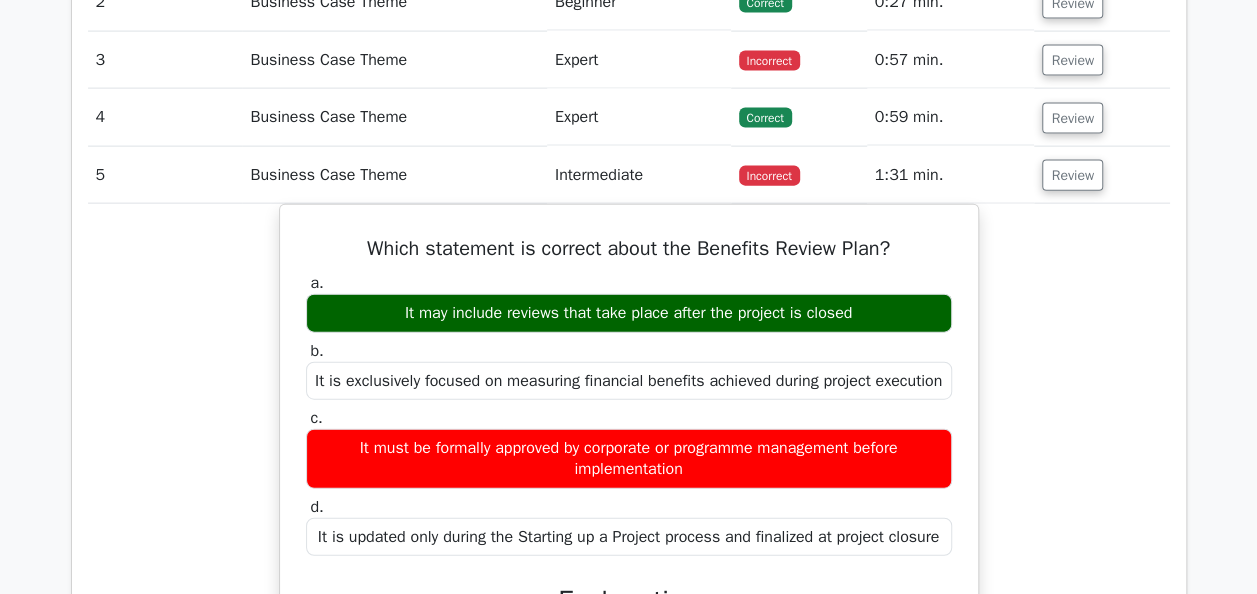 click on "Which statement is correct about the Benefits Review Plan?
a.
It may include reviews that take place after the project is closed
b.
c. d." at bounding box center [629, 711] 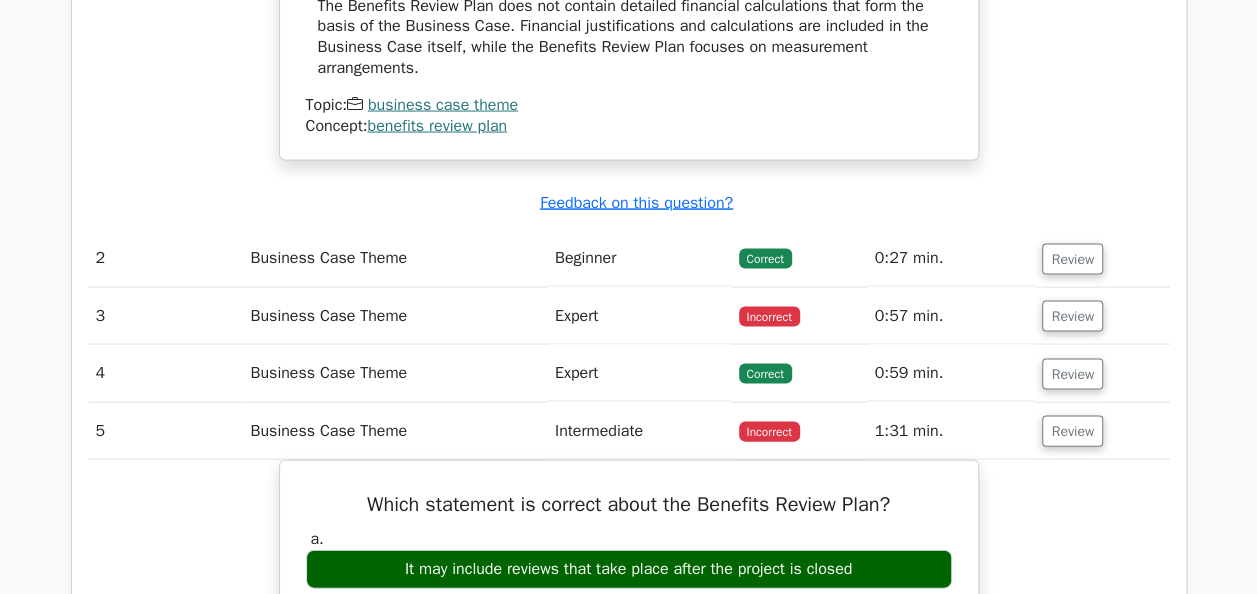 scroll, scrollTop: 1932, scrollLeft: 0, axis: vertical 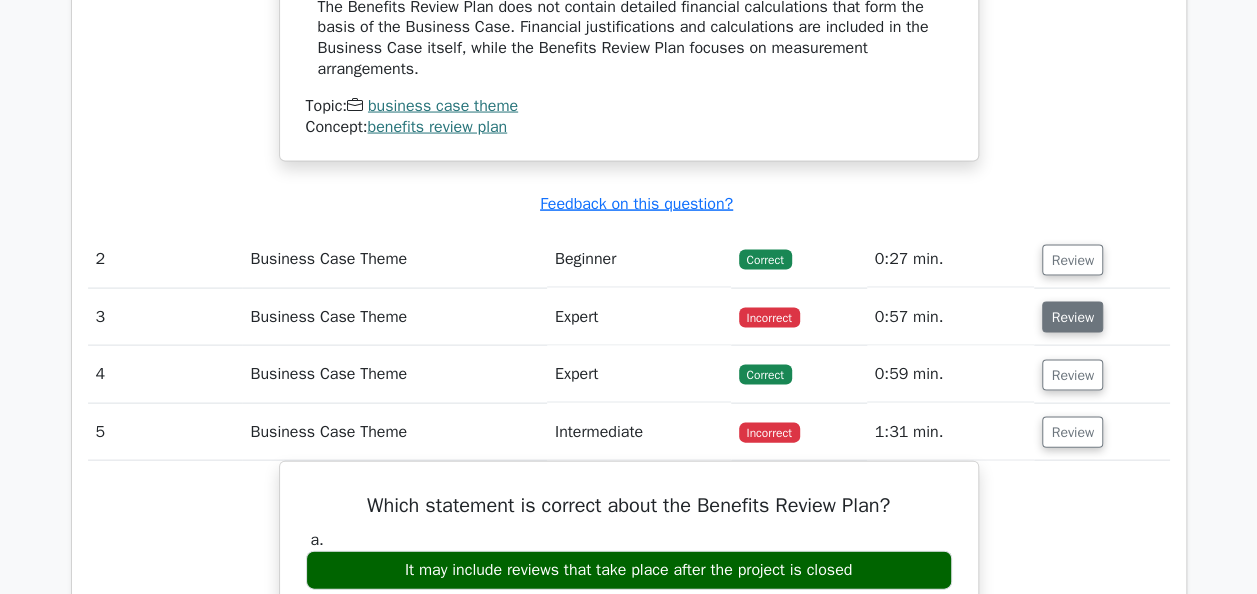 click on "Review" at bounding box center [1072, 317] 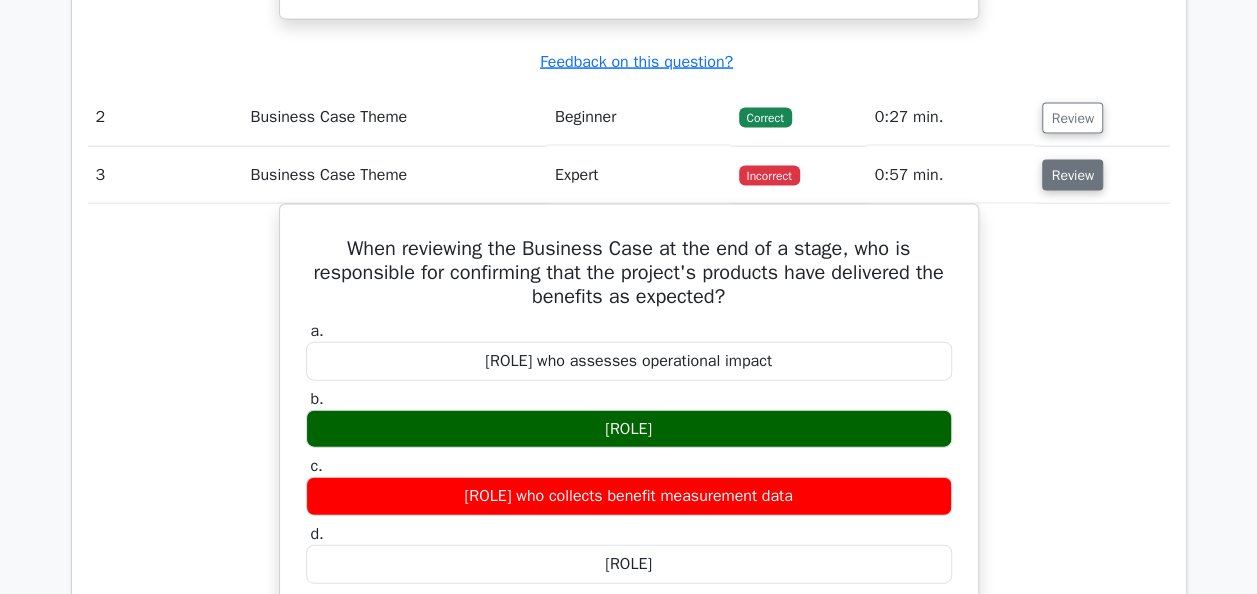 scroll, scrollTop: 2095, scrollLeft: 0, axis: vertical 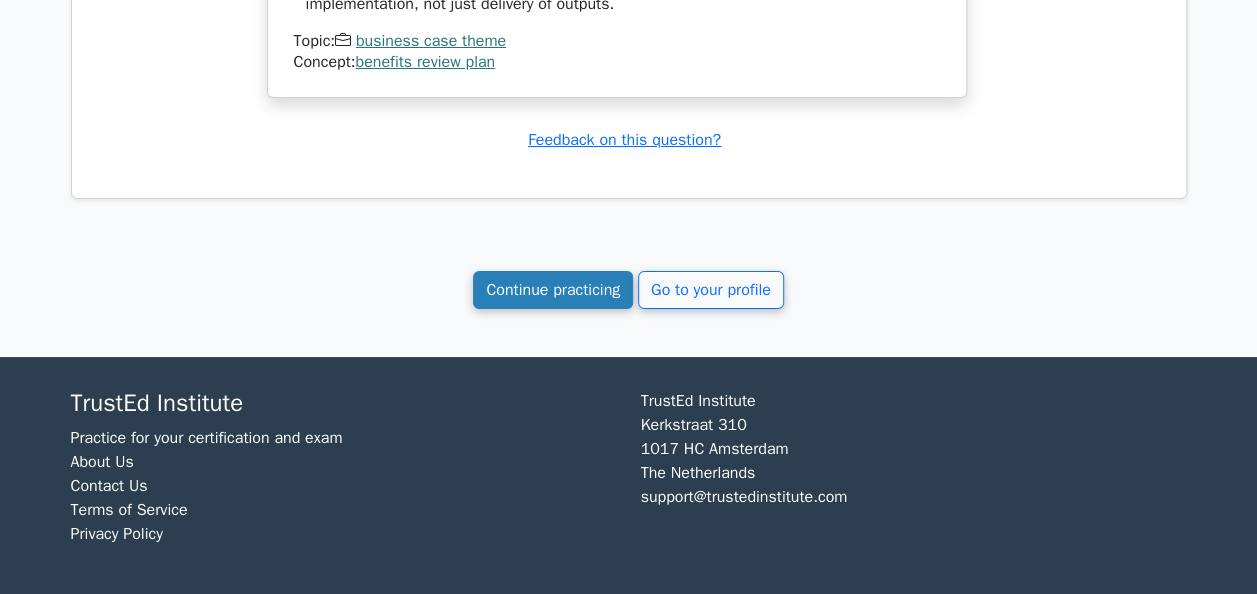 click on "Continue practicing" at bounding box center [553, 290] 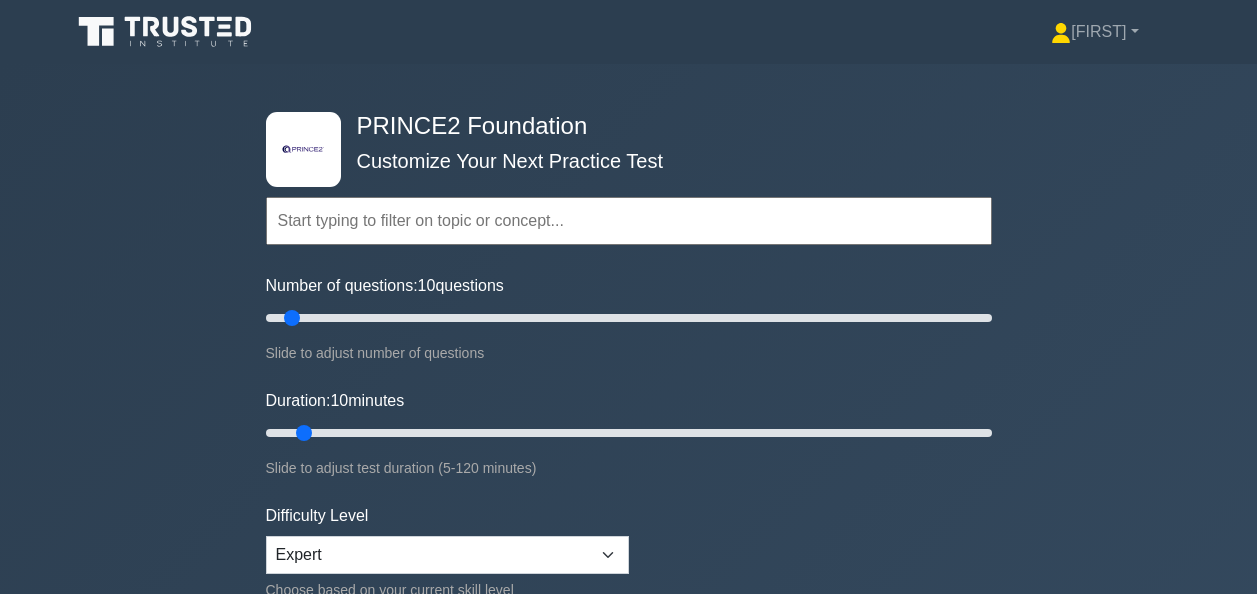scroll, scrollTop: 0, scrollLeft: 0, axis: both 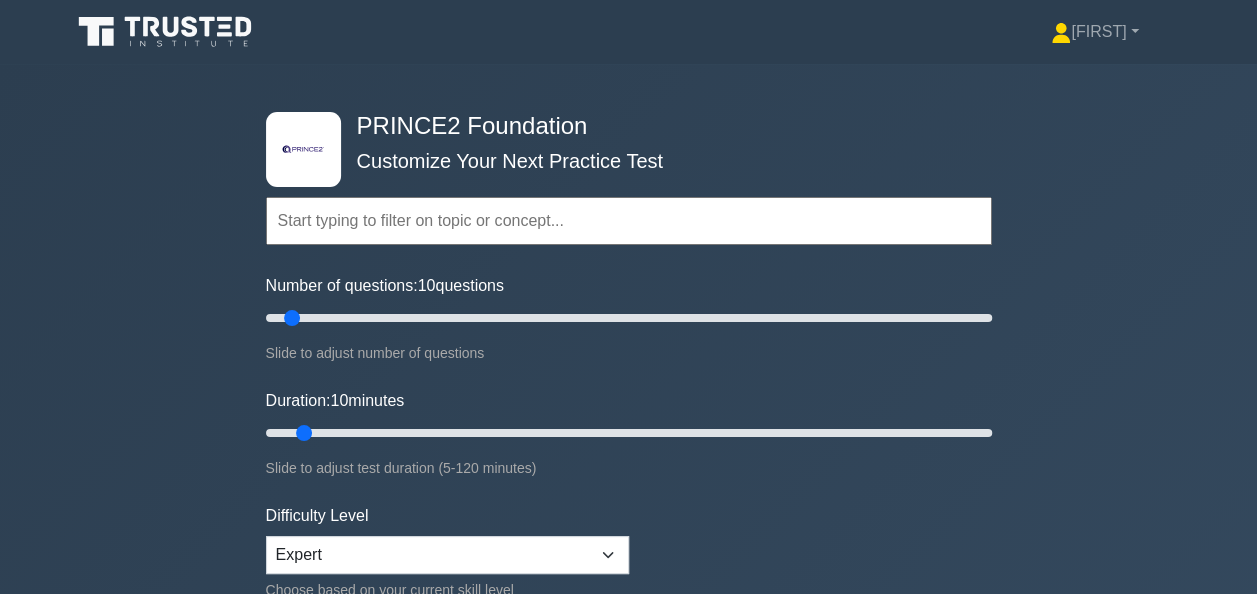 click at bounding box center [629, 221] 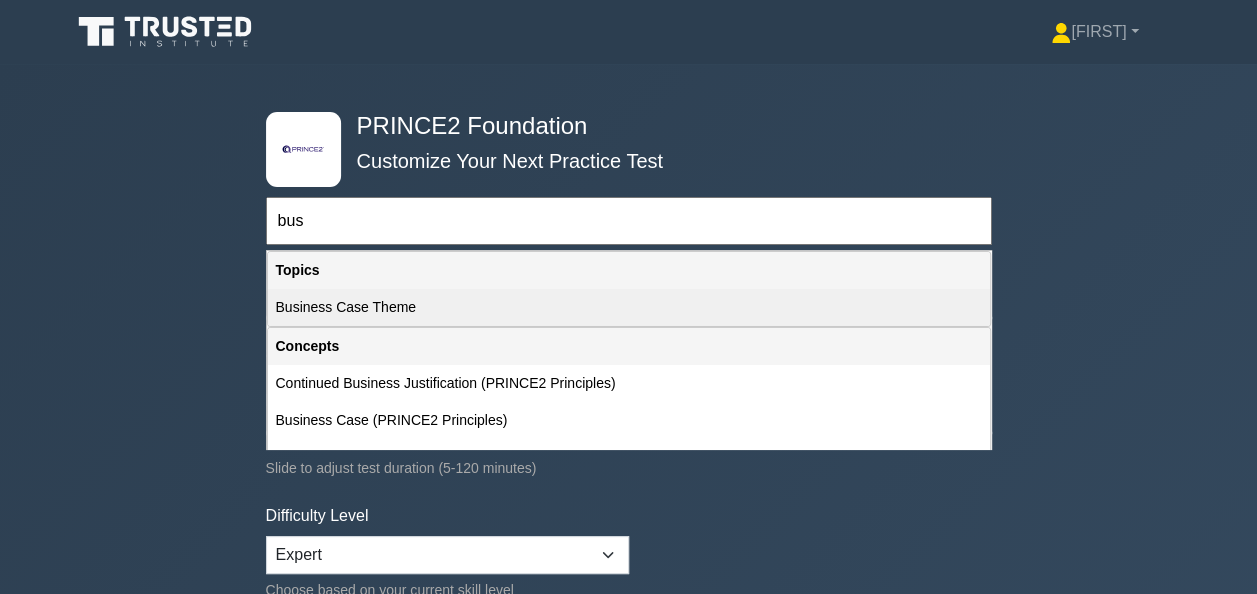 click on "Business Case Theme" at bounding box center [629, 307] 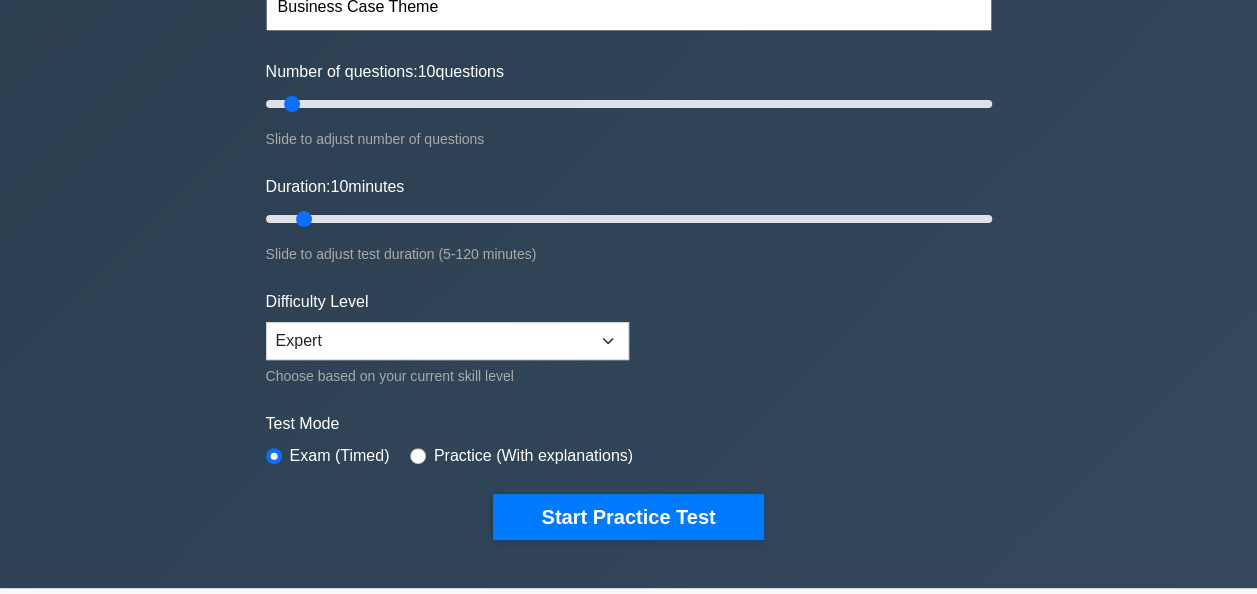 scroll, scrollTop: 213, scrollLeft: 0, axis: vertical 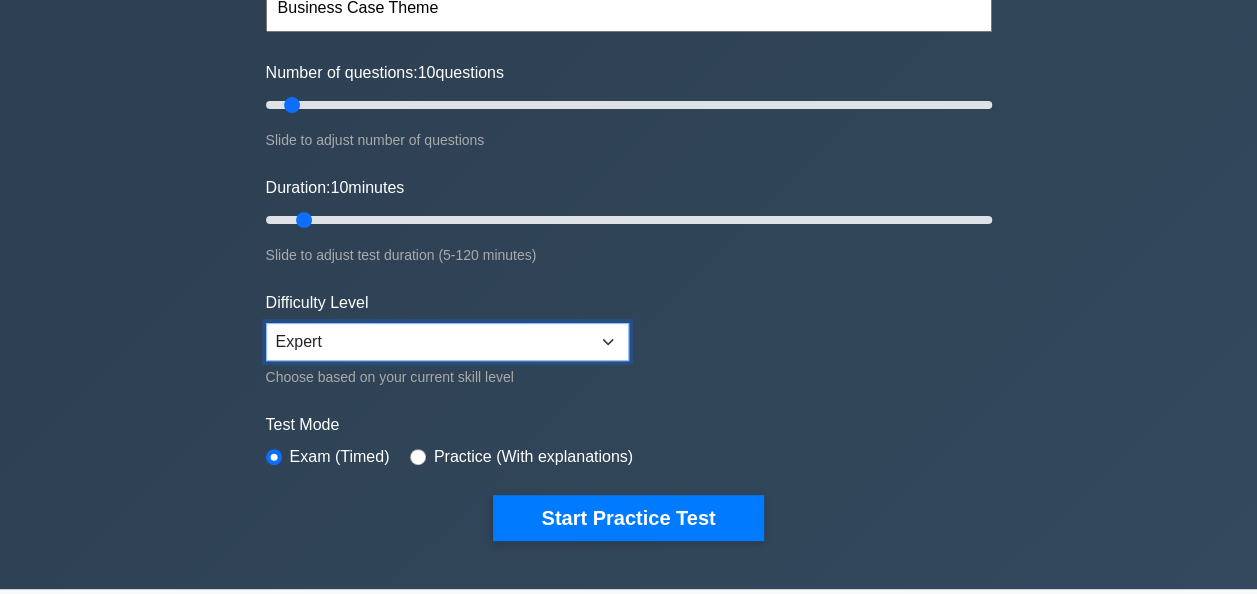 click on "Beginner
Intermediate
Expert" at bounding box center (447, 342) 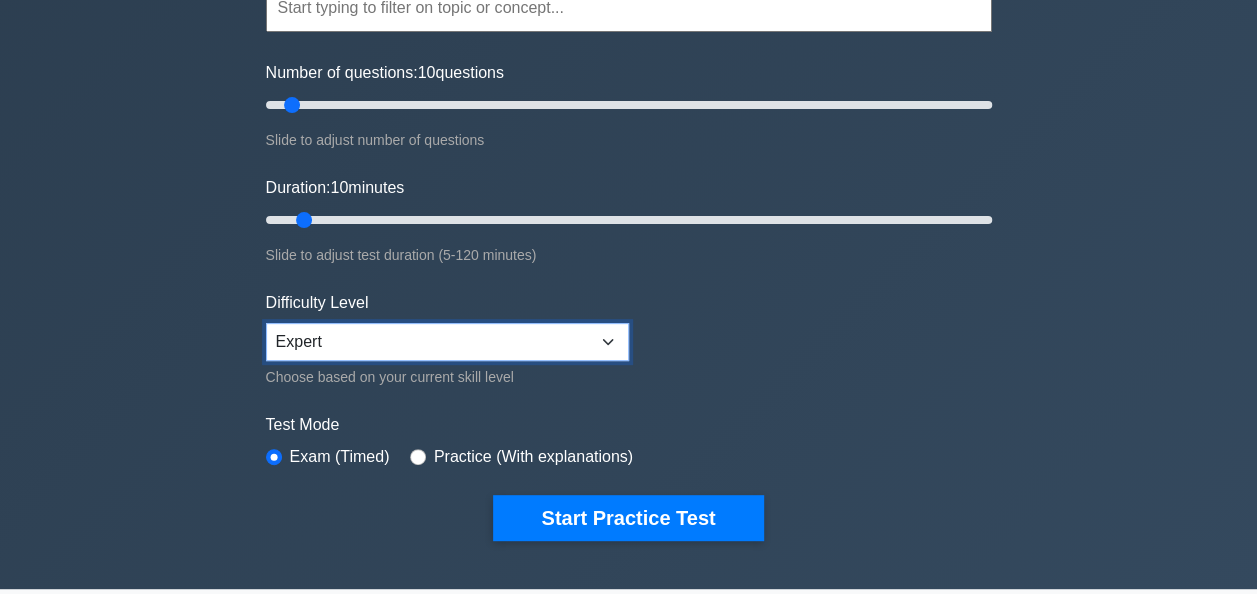 click on "Beginner
Intermediate
Expert" at bounding box center (447, 342) 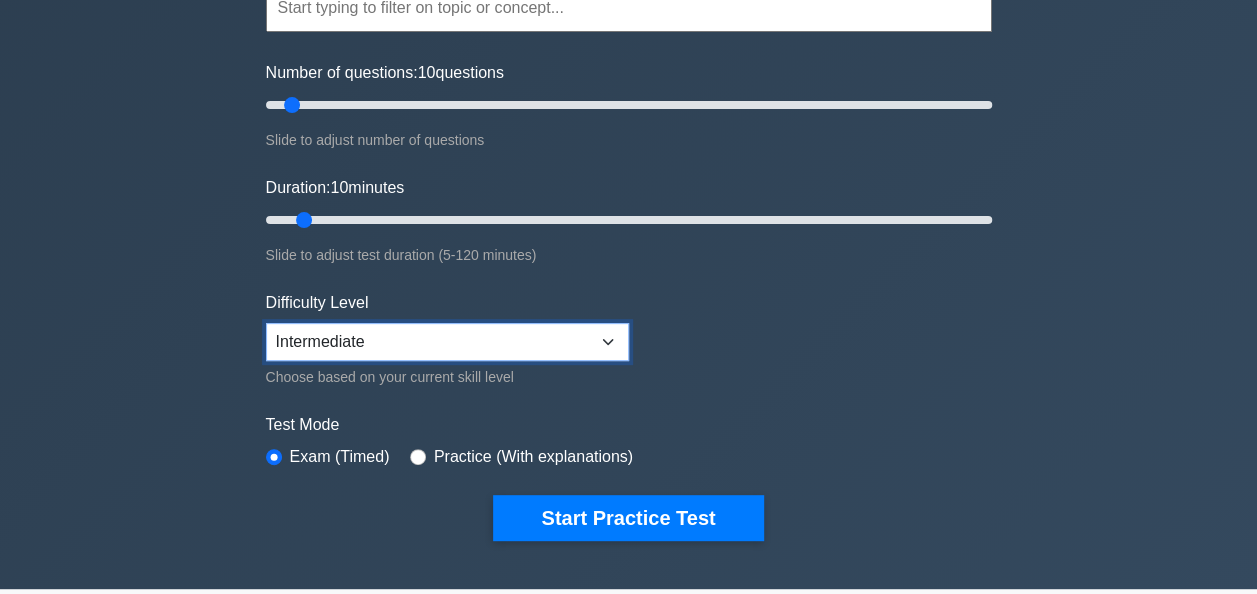 click on "Beginner
Intermediate
Expert" at bounding box center [447, 342] 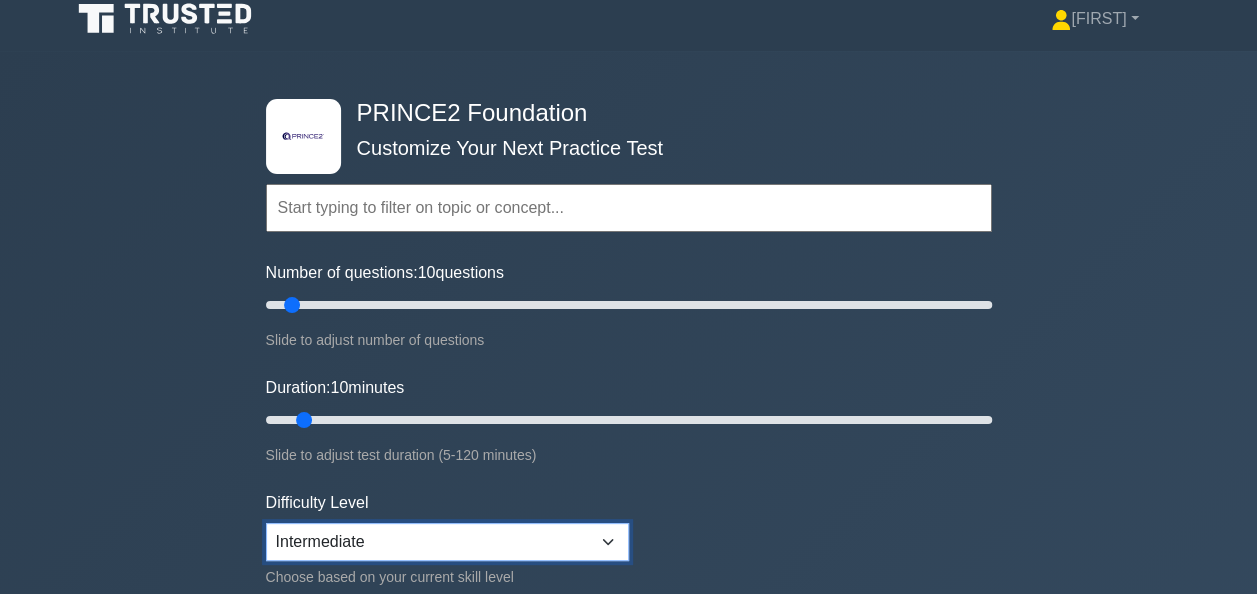scroll, scrollTop: 0, scrollLeft: 0, axis: both 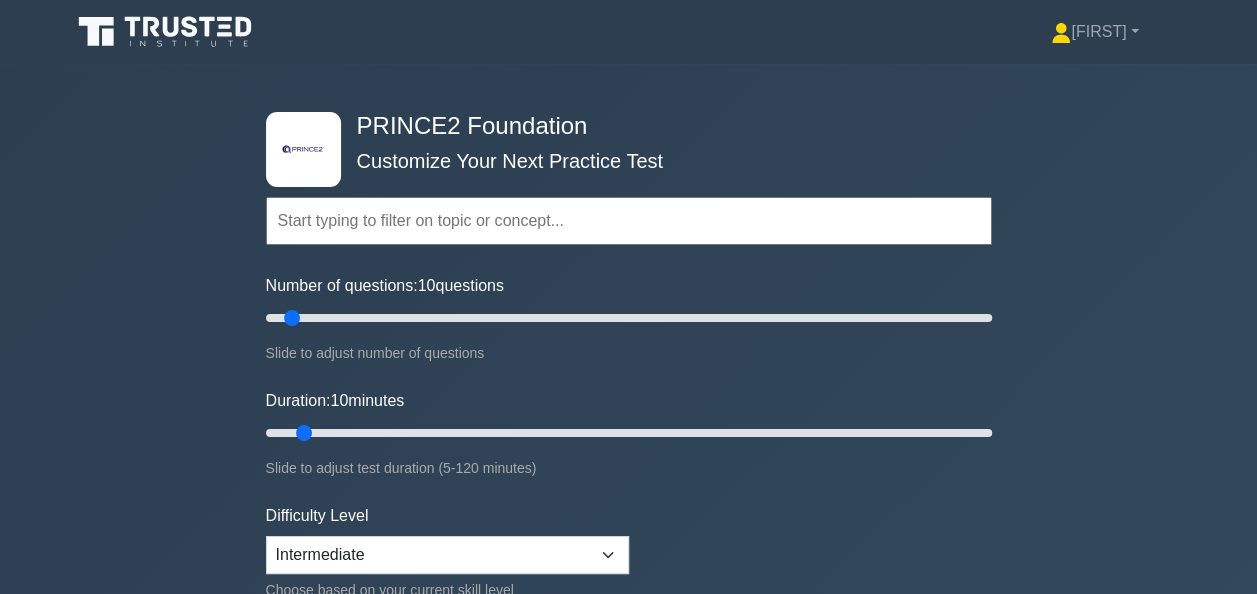 click at bounding box center [629, 221] 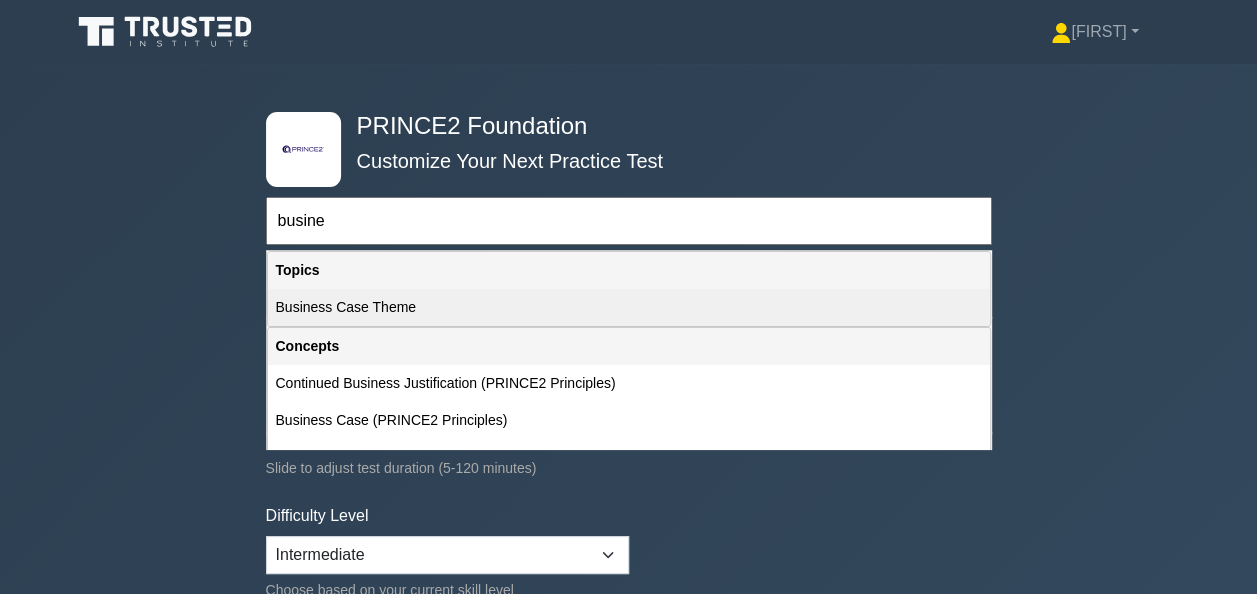 click on "Business Case Theme" at bounding box center (629, 307) 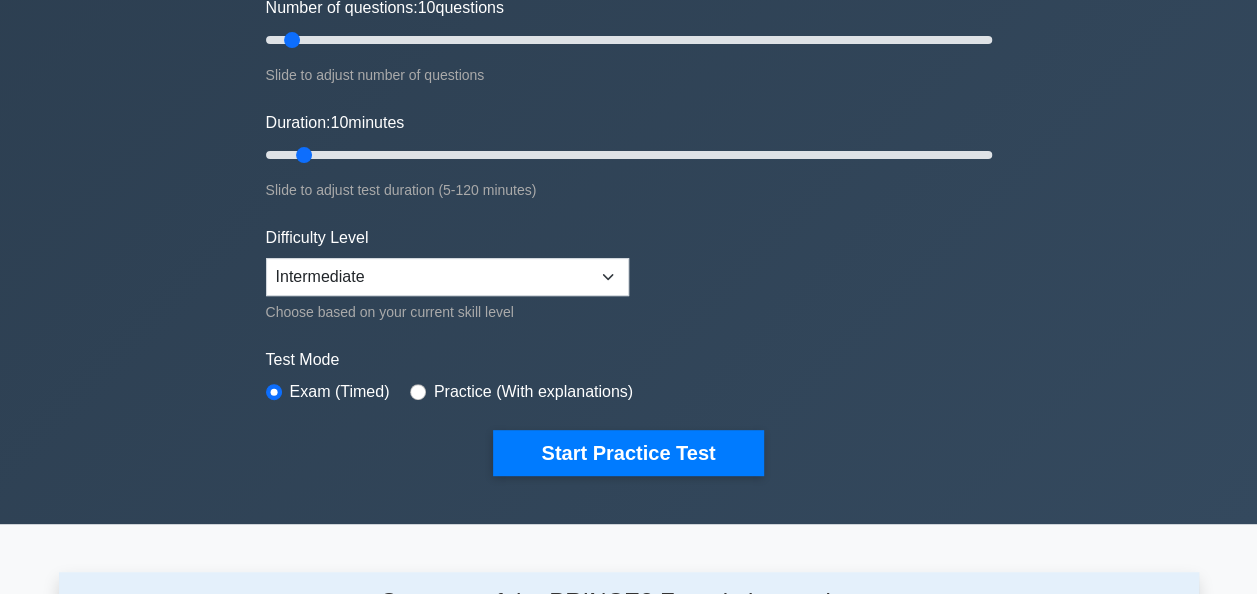 scroll, scrollTop: 287, scrollLeft: 0, axis: vertical 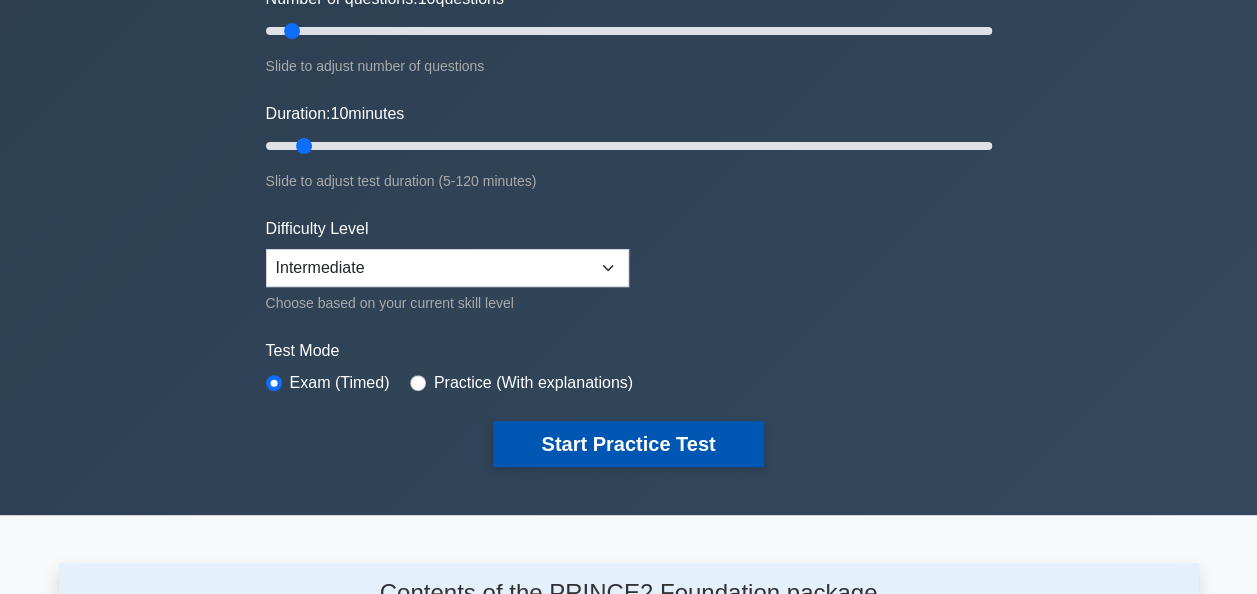 click on "Start Practice Test" at bounding box center (628, 444) 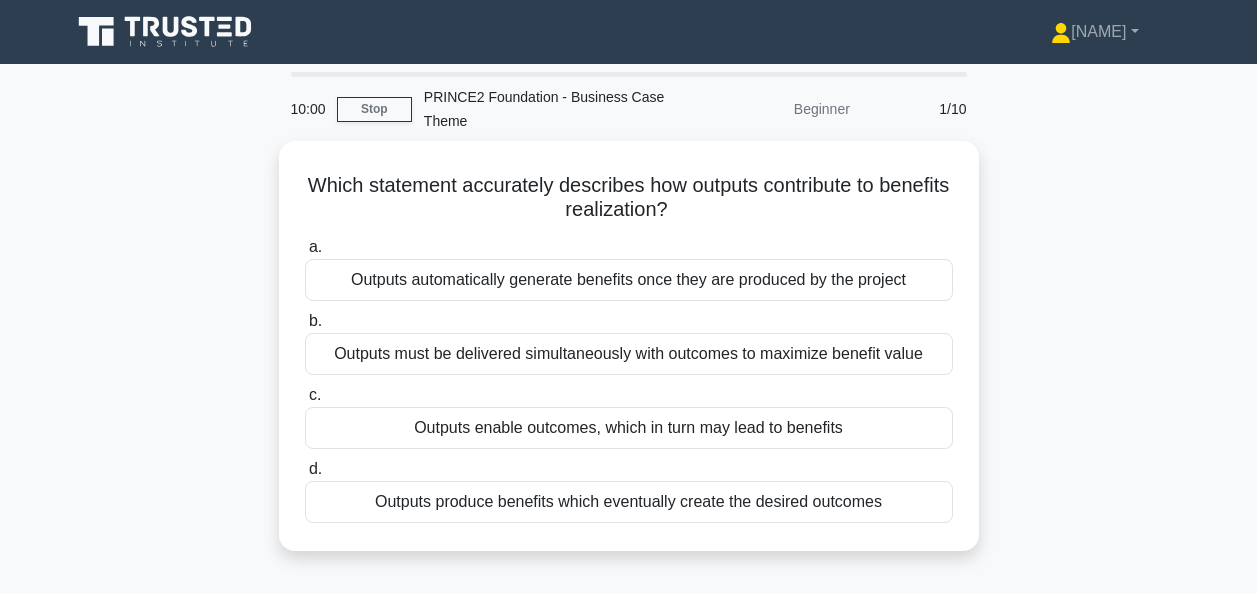 scroll, scrollTop: 0, scrollLeft: 0, axis: both 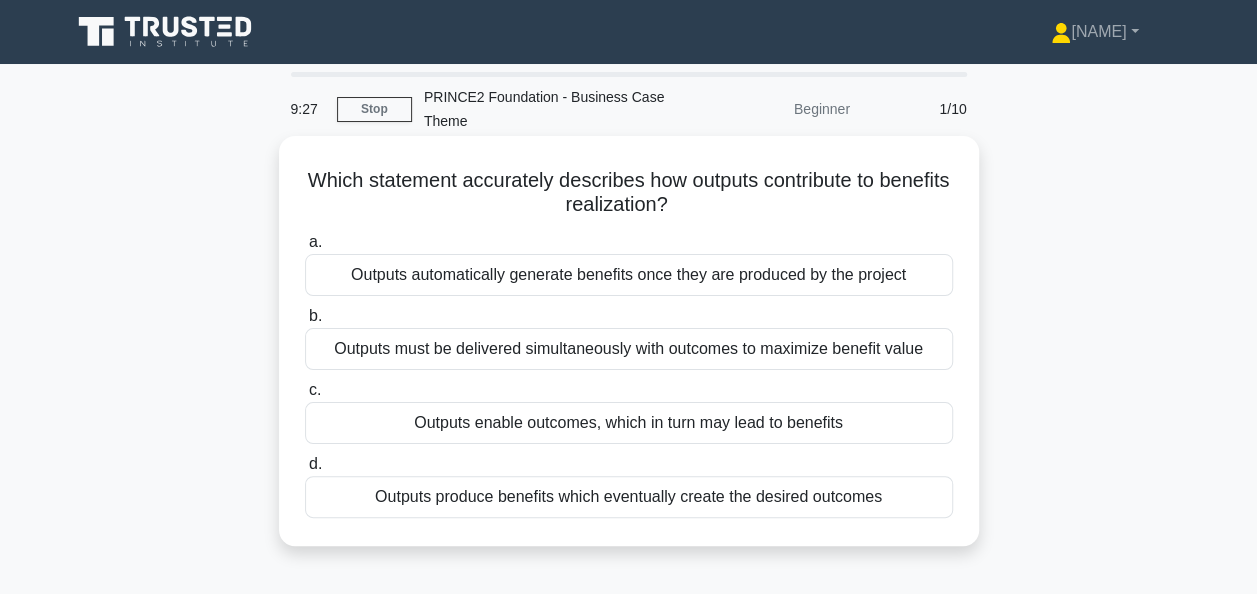 click on "Outputs enable outcomes, which in turn may lead to benefits" at bounding box center (629, 423) 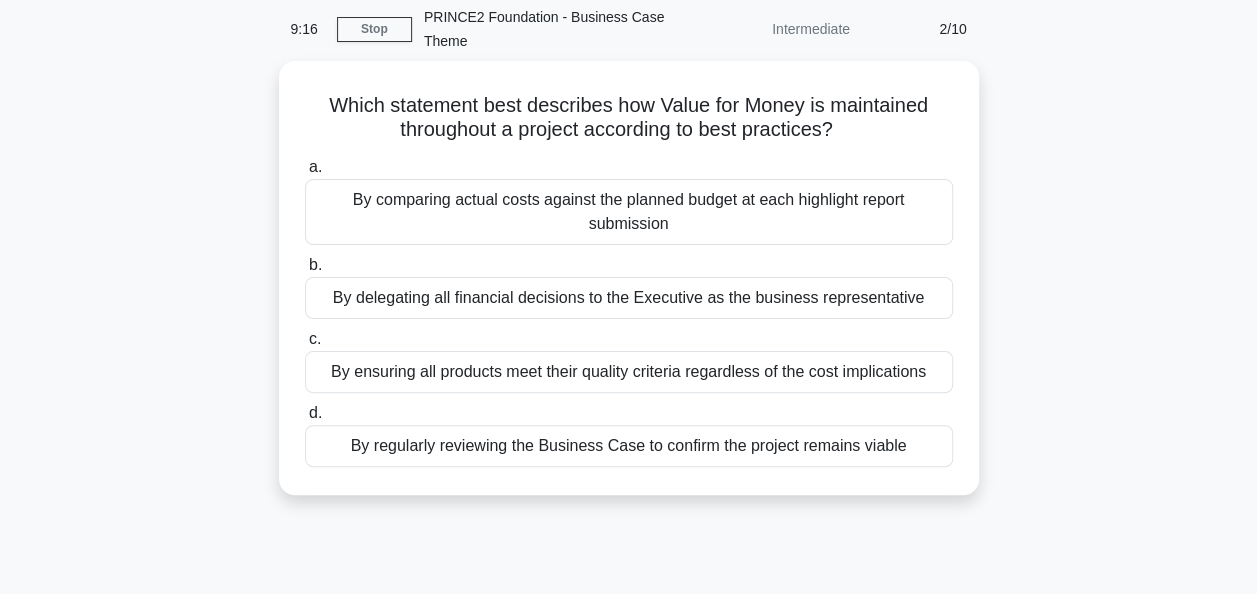 scroll, scrollTop: 84, scrollLeft: 0, axis: vertical 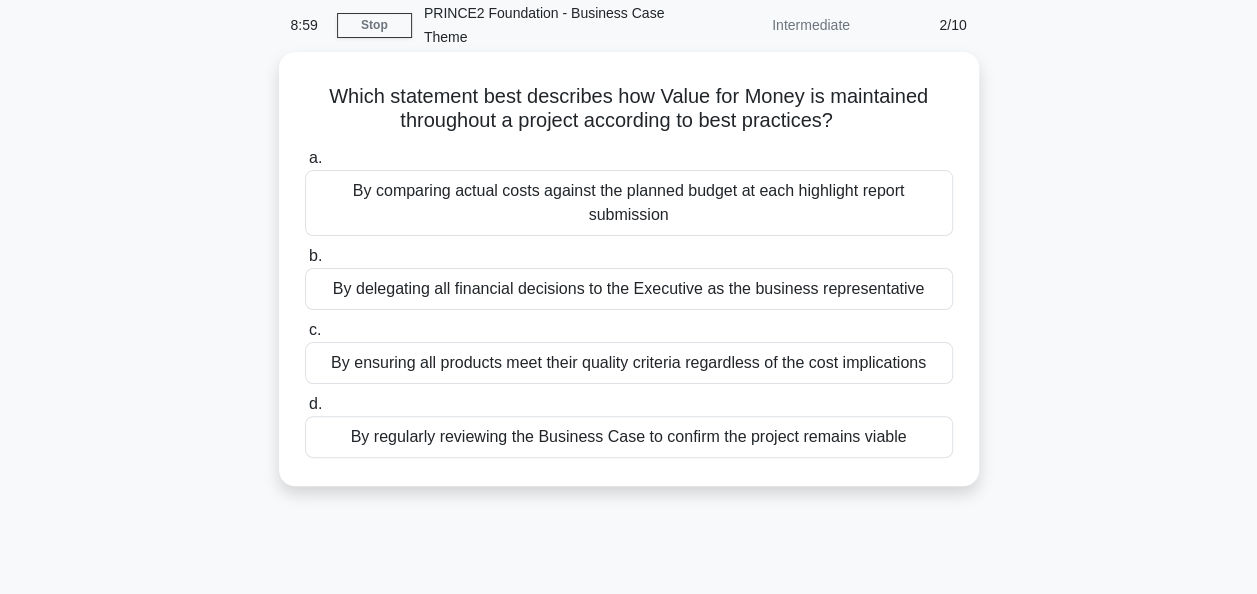 click on "By regularly reviewing the Business Case to confirm the project remains viable" at bounding box center (629, 437) 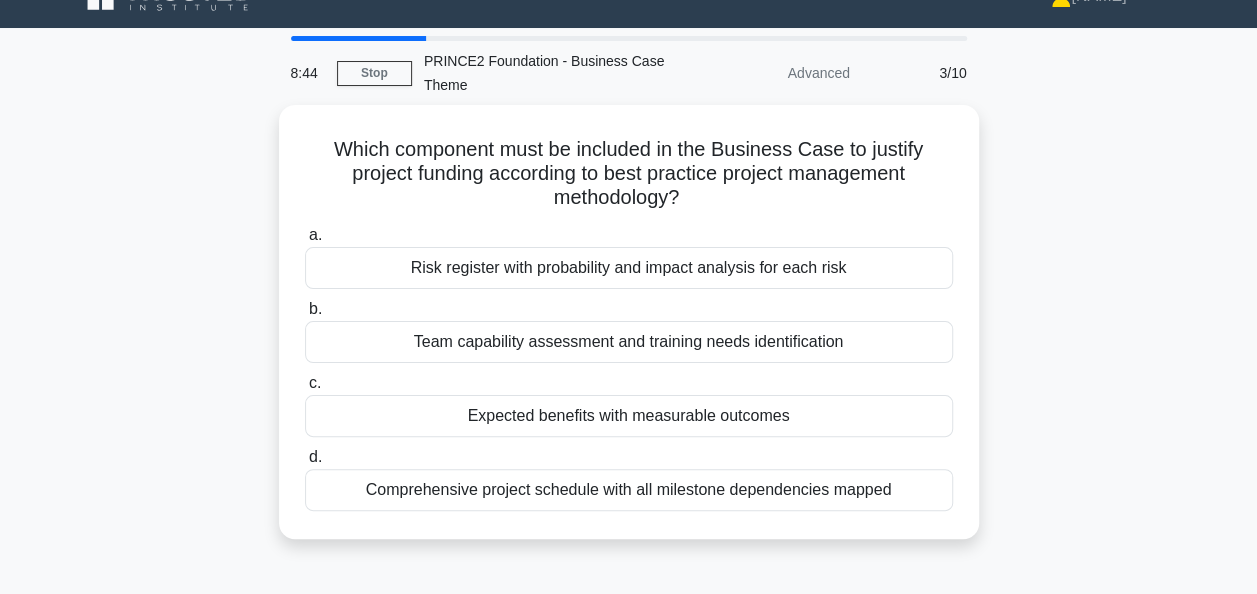 scroll, scrollTop: 54, scrollLeft: 0, axis: vertical 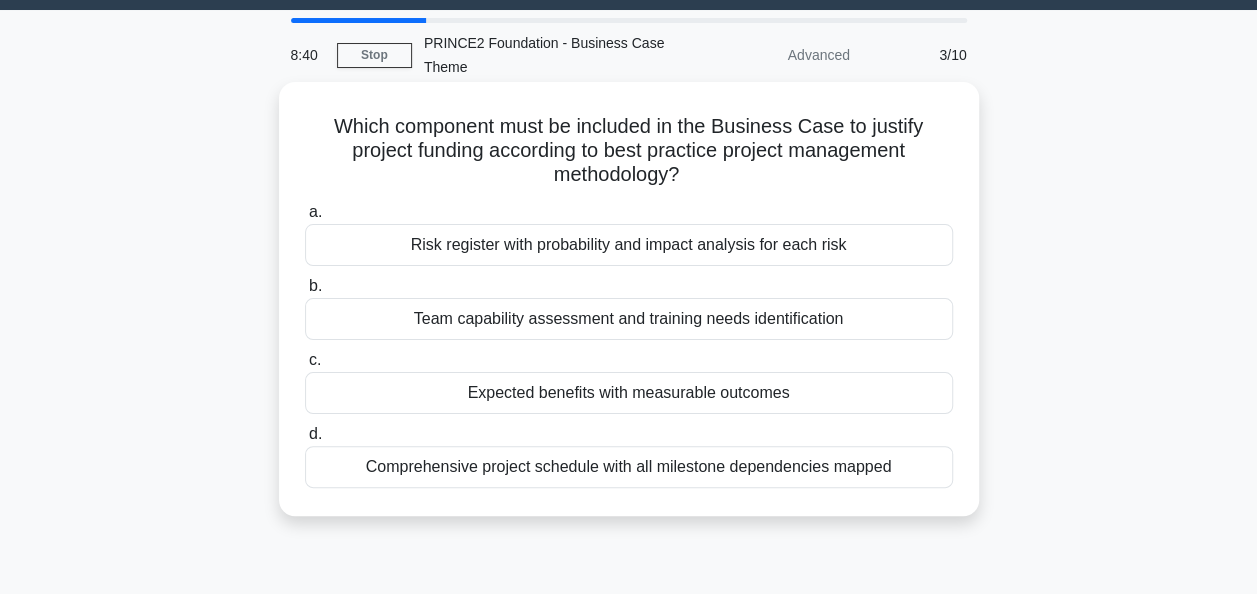 click on "Risk register with probability and impact analysis for each risk" at bounding box center (629, 245) 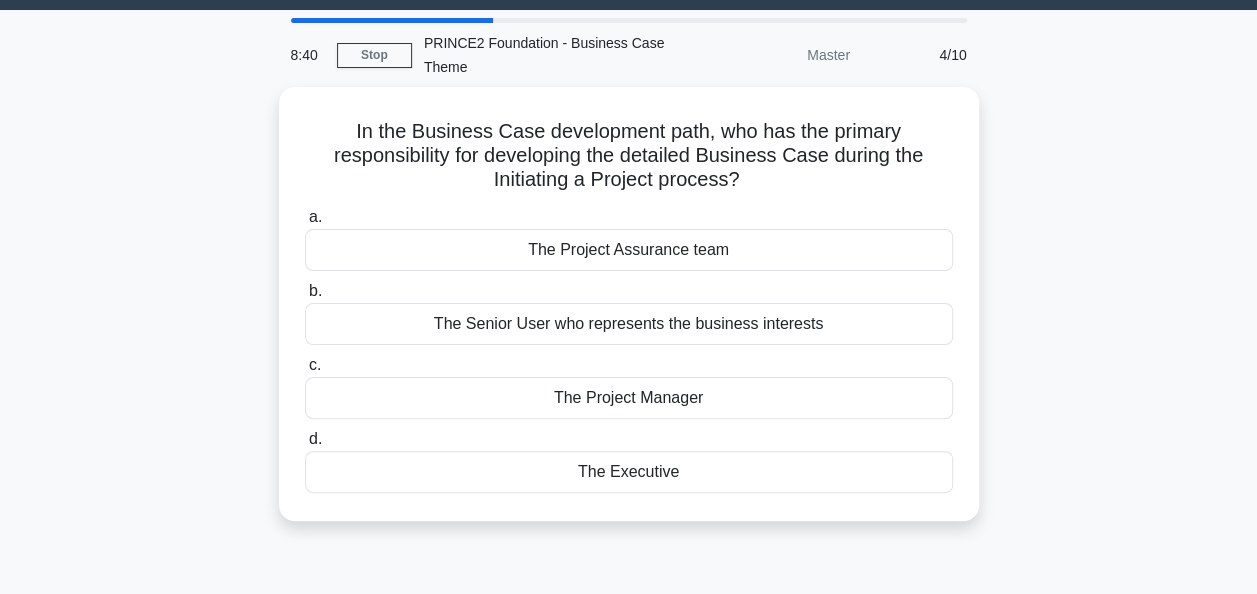 scroll, scrollTop: 0, scrollLeft: 0, axis: both 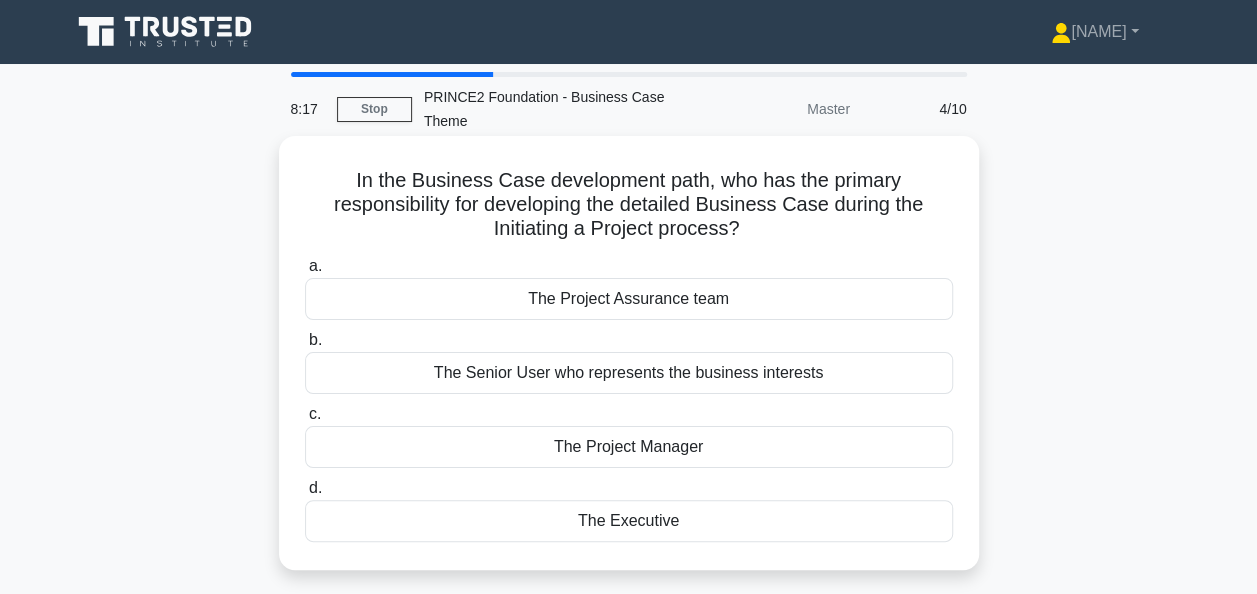 click on "The Senior User who represents the business interests" at bounding box center [629, 373] 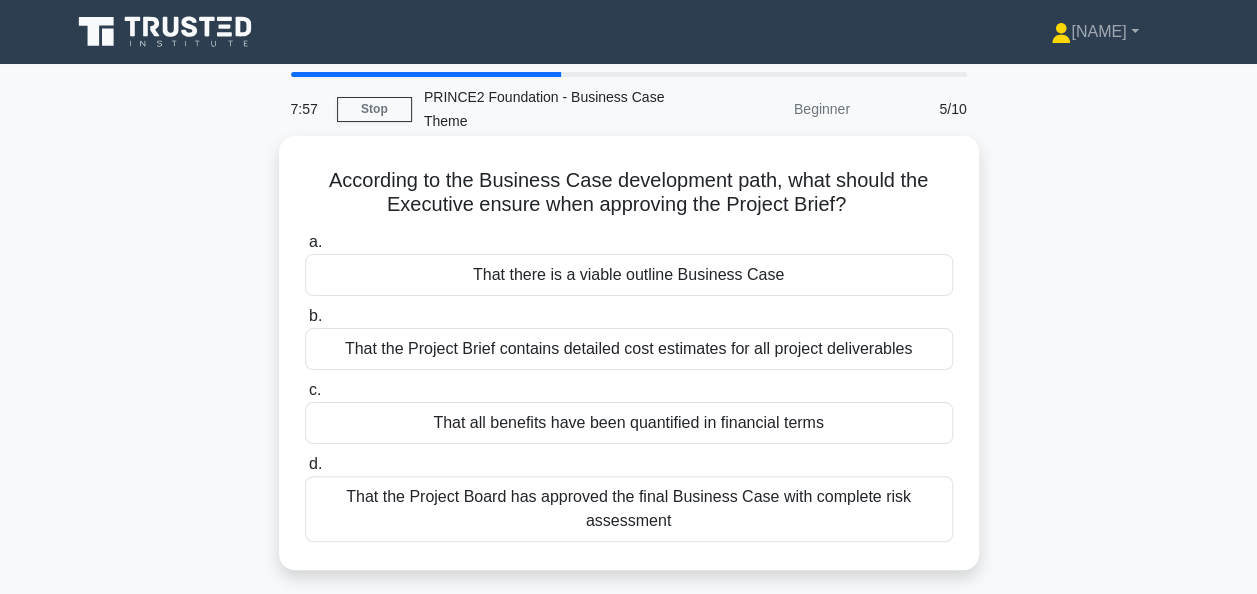 click on "That there is a viable outline Business Case" at bounding box center [629, 275] 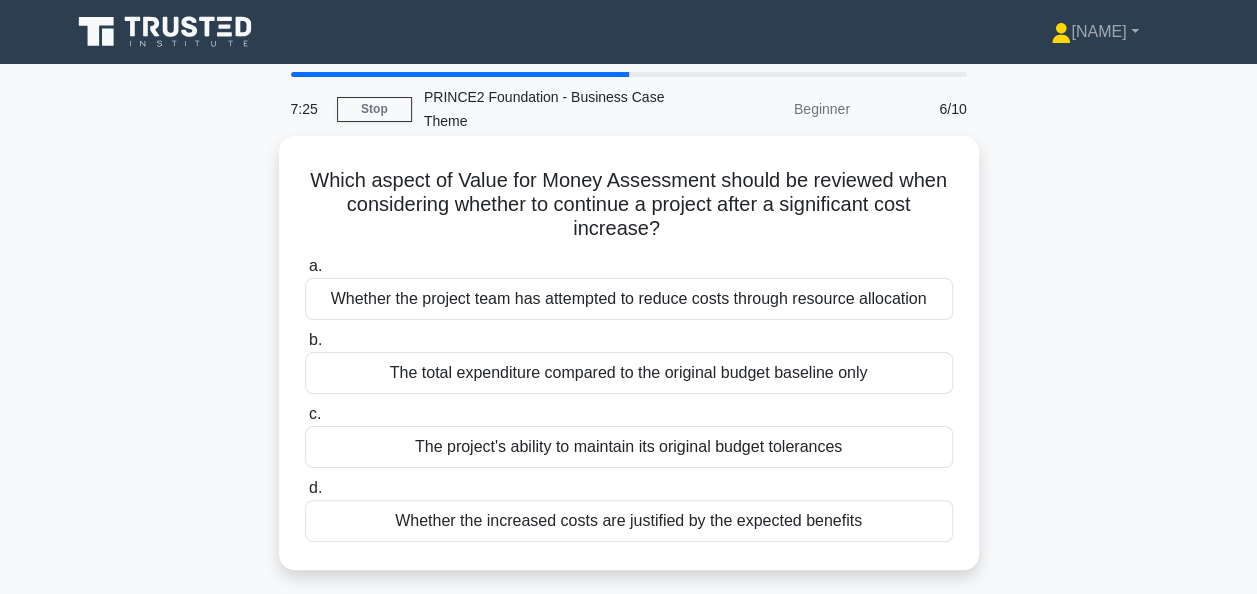 click on "Whether the increased costs are justified by the expected benefits" at bounding box center (629, 521) 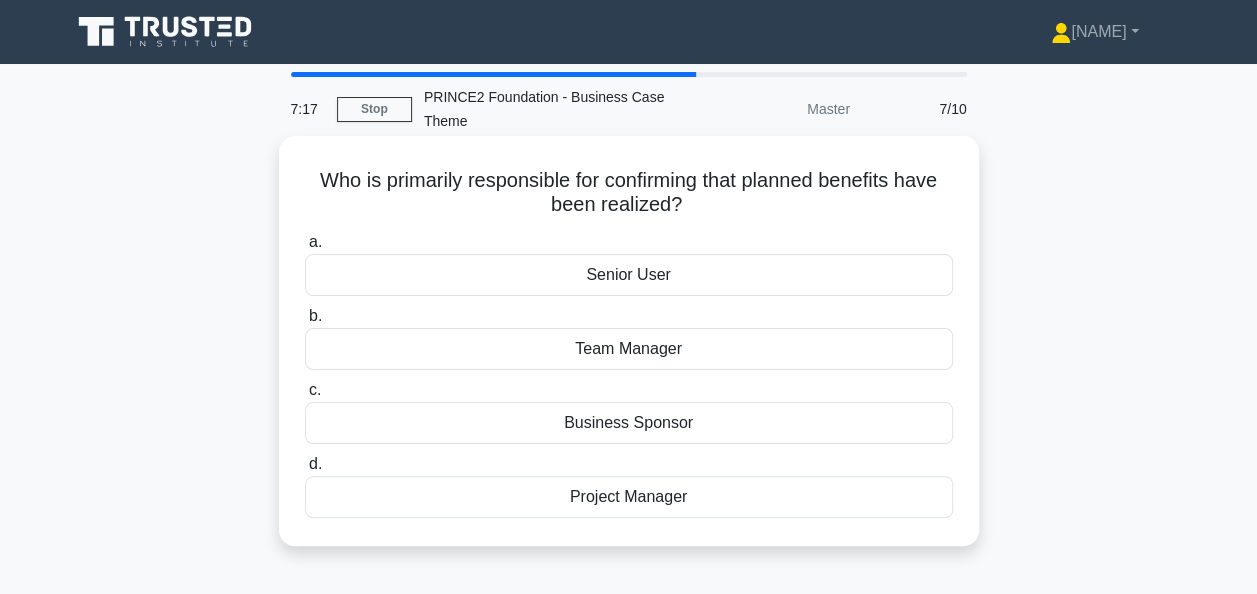 click on "Senior User" at bounding box center (629, 275) 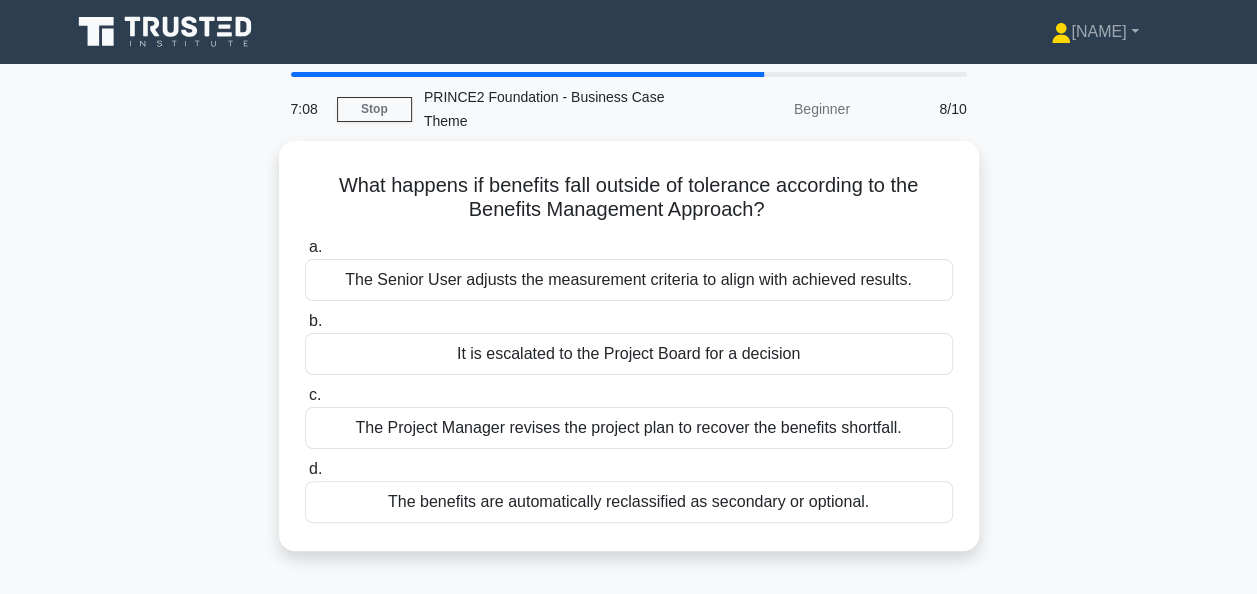click on "What happens if benefits fall outside of tolerance according to the Benefits Management Approach?
.spinner_0XTQ{transform-origin:center;animation:spinner_y6GP .75s linear infinite}@keyframes spinner_y6GP{100%{transform:rotate(360deg)}}
a.
The Senior User adjusts the measurement criteria to align with achieved results.
b. c. d." at bounding box center [629, 358] 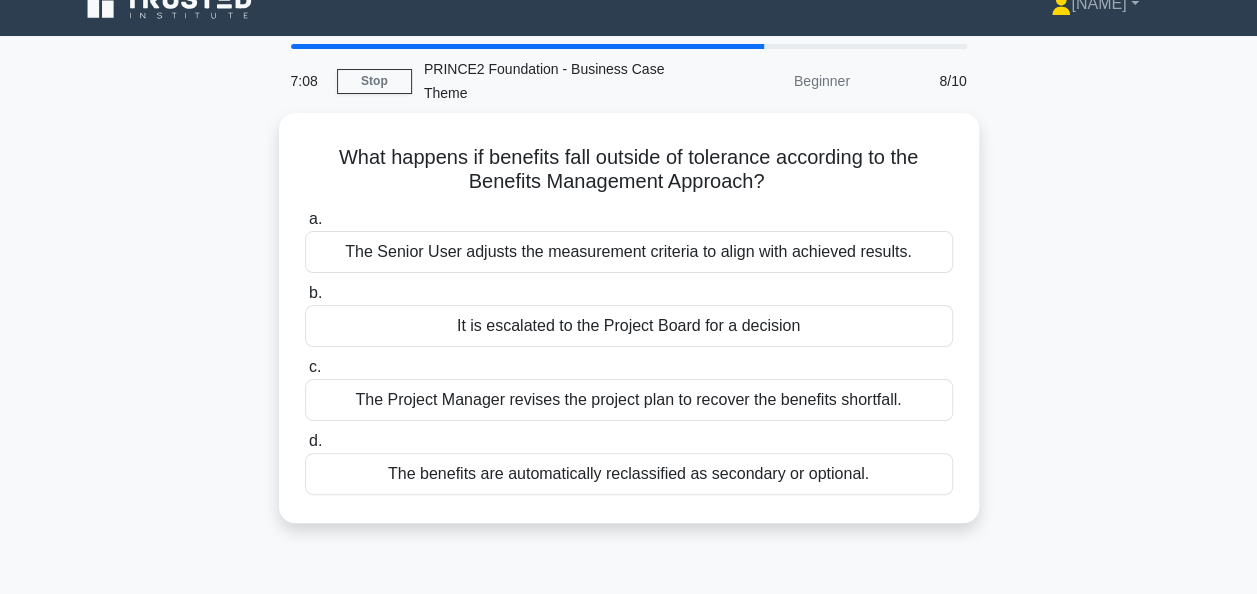 scroll, scrollTop: 51, scrollLeft: 0, axis: vertical 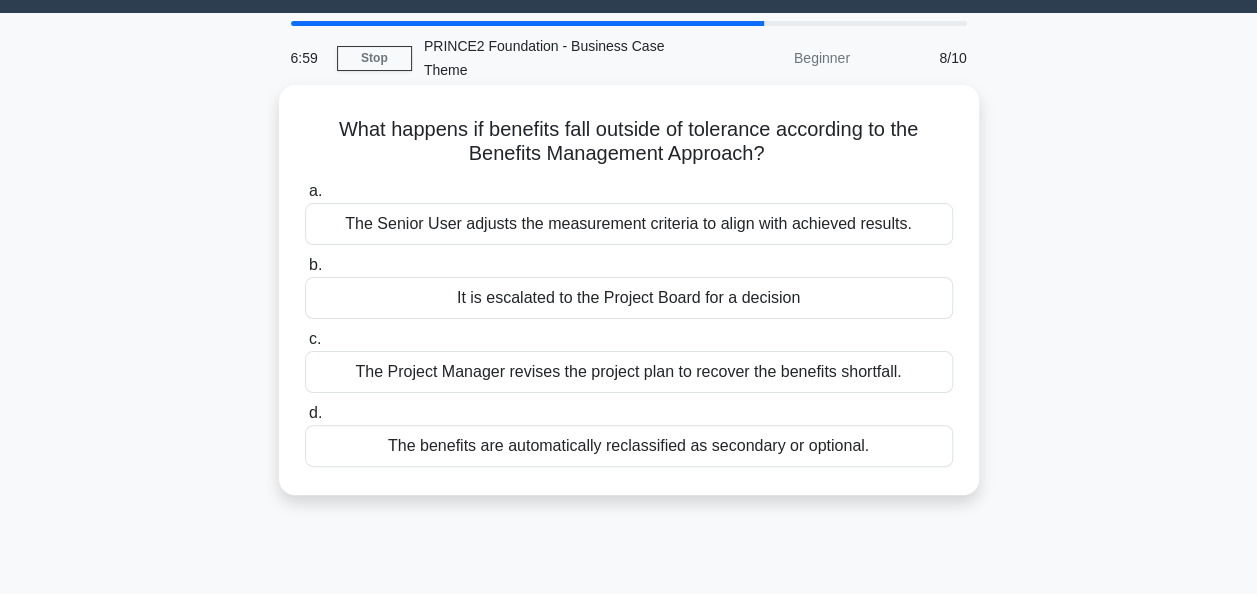 click on "It is escalated to the Project Board for a decision" at bounding box center [629, 298] 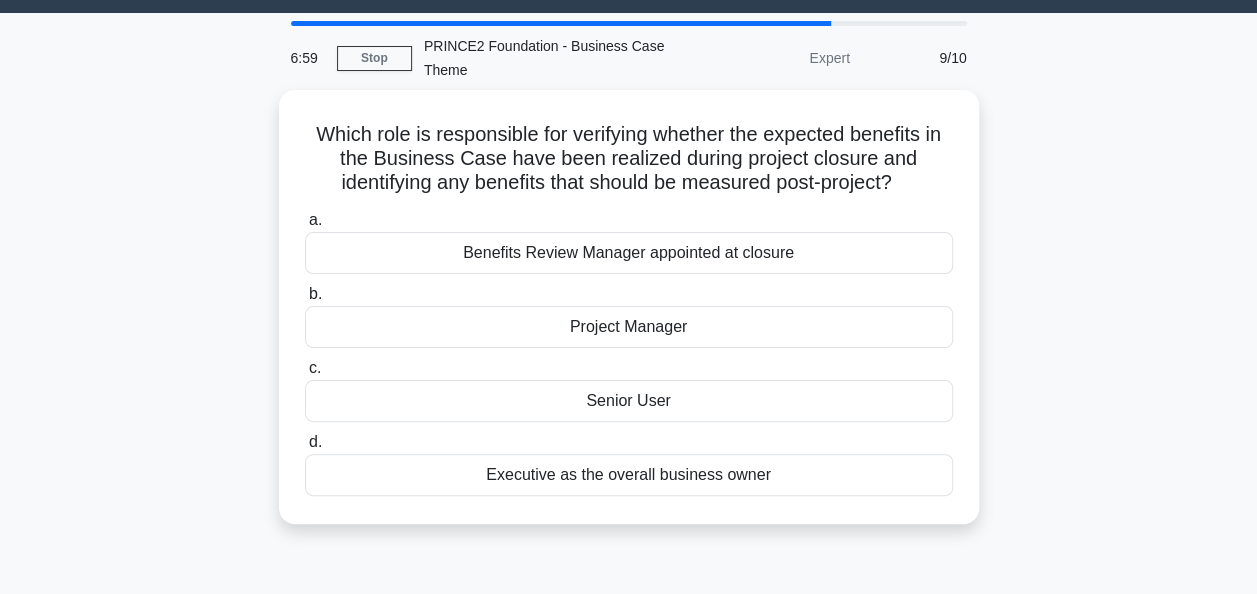 scroll, scrollTop: 0, scrollLeft: 0, axis: both 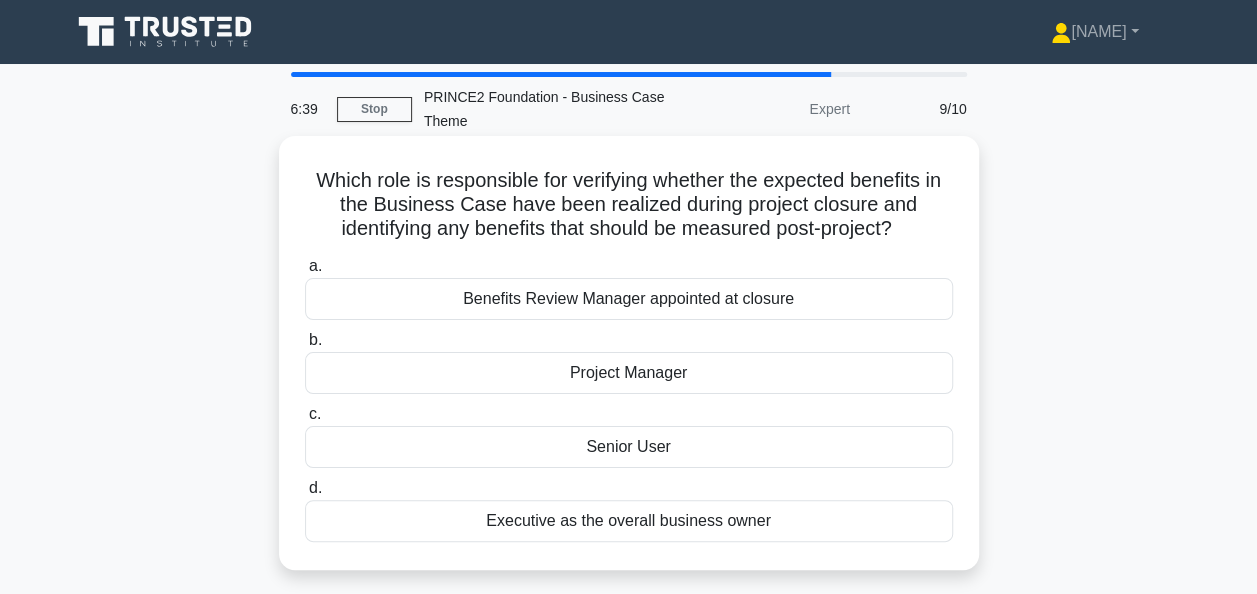 click on "Executive as the overall business owner" at bounding box center (629, 521) 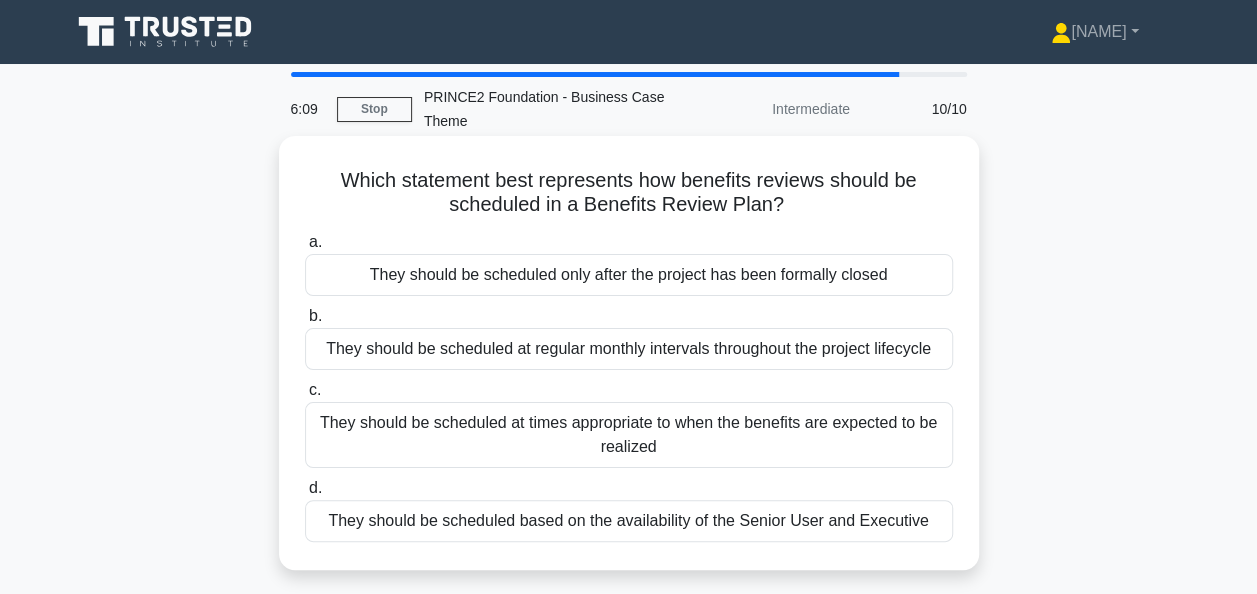 click on "They should be scheduled at regular monthly intervals throughout the project lifecycle" at bounding box center (629, 349) 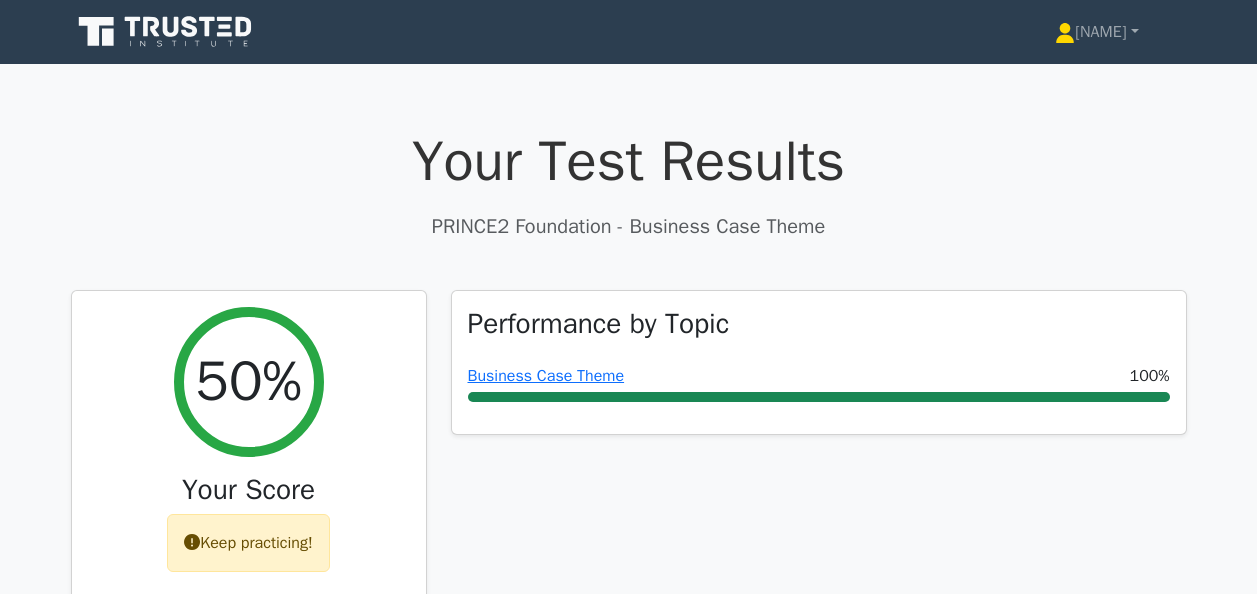 scroll, scrollTop: 0, scrollLeft: 0, axis: both 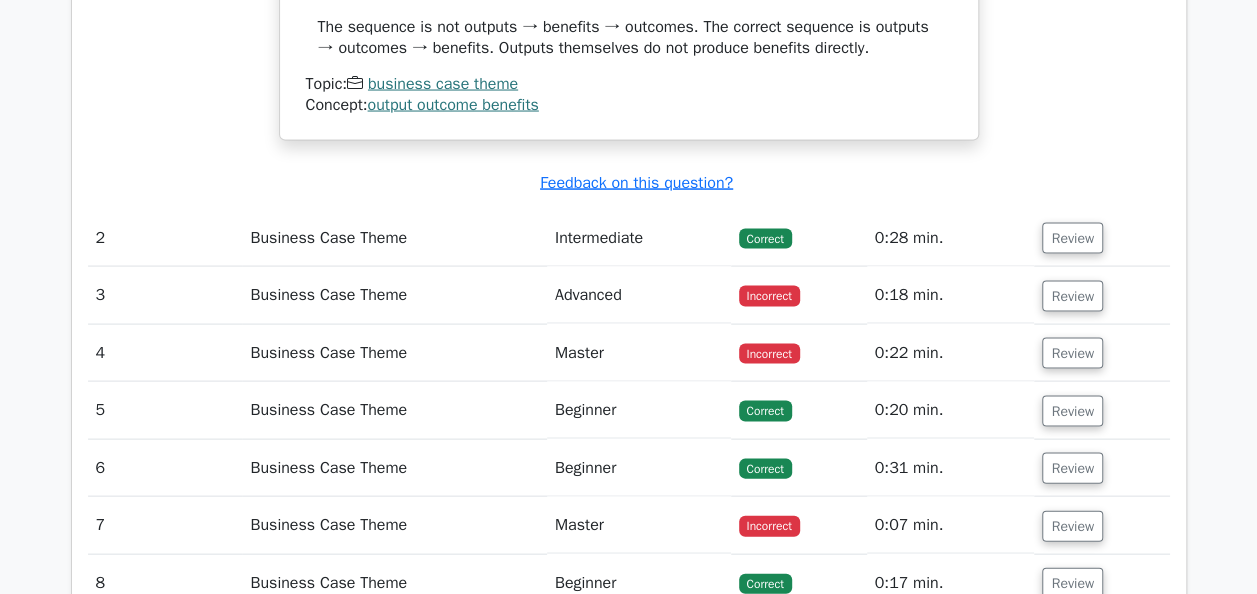 click on "Business Case Theme" at bounding box center (394, 295) 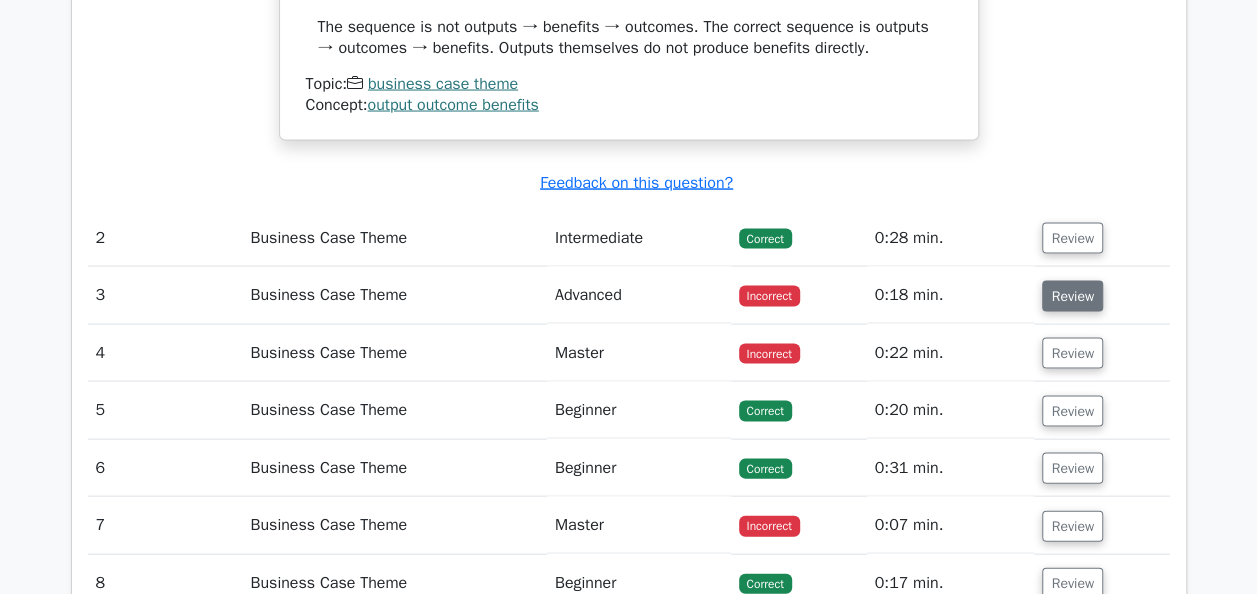 click on "Review" at bounding box center (1072, 296) 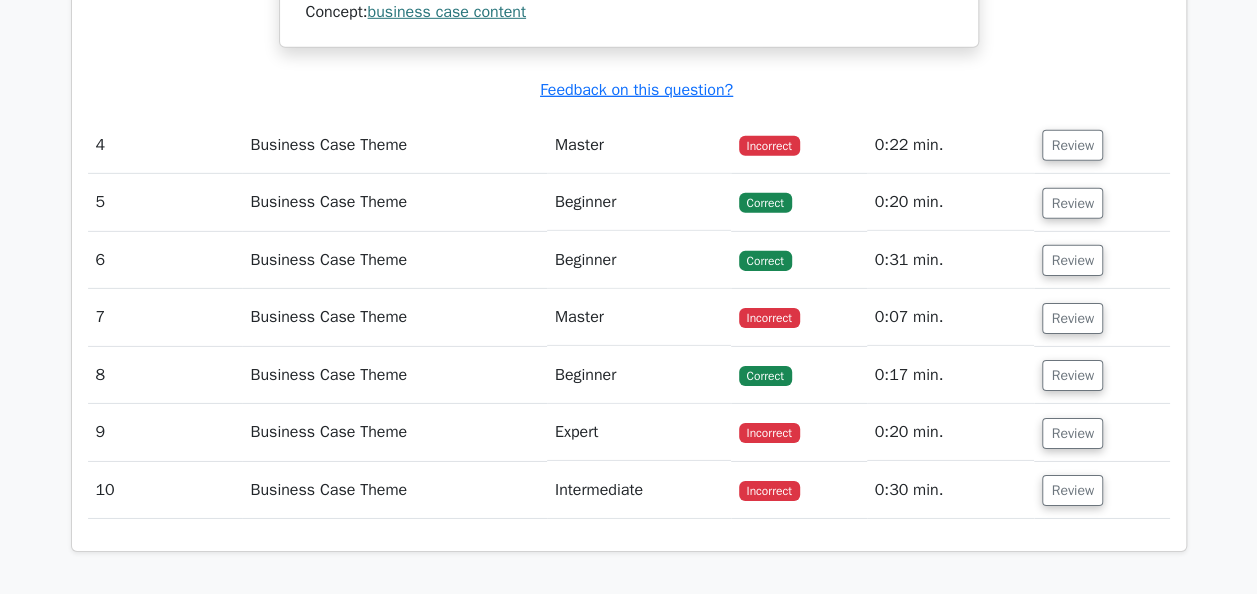 scroll, scrollTop: 3041, scrollLeft: 0, axis: vertical 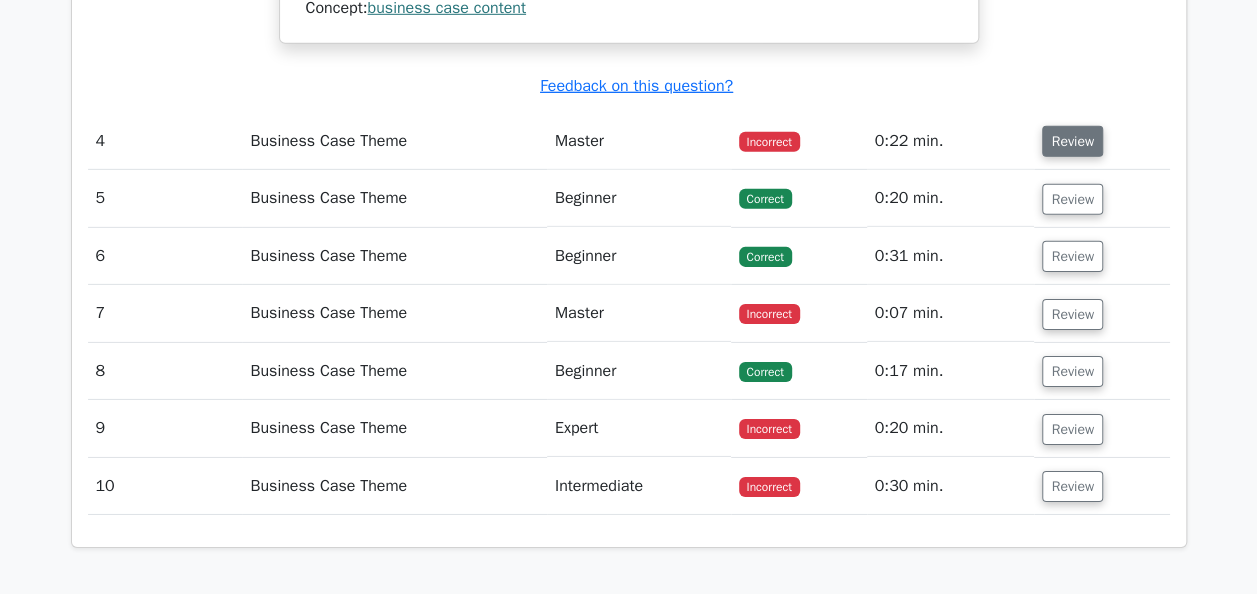 click on "Review" at bounding box center [1072, 141] 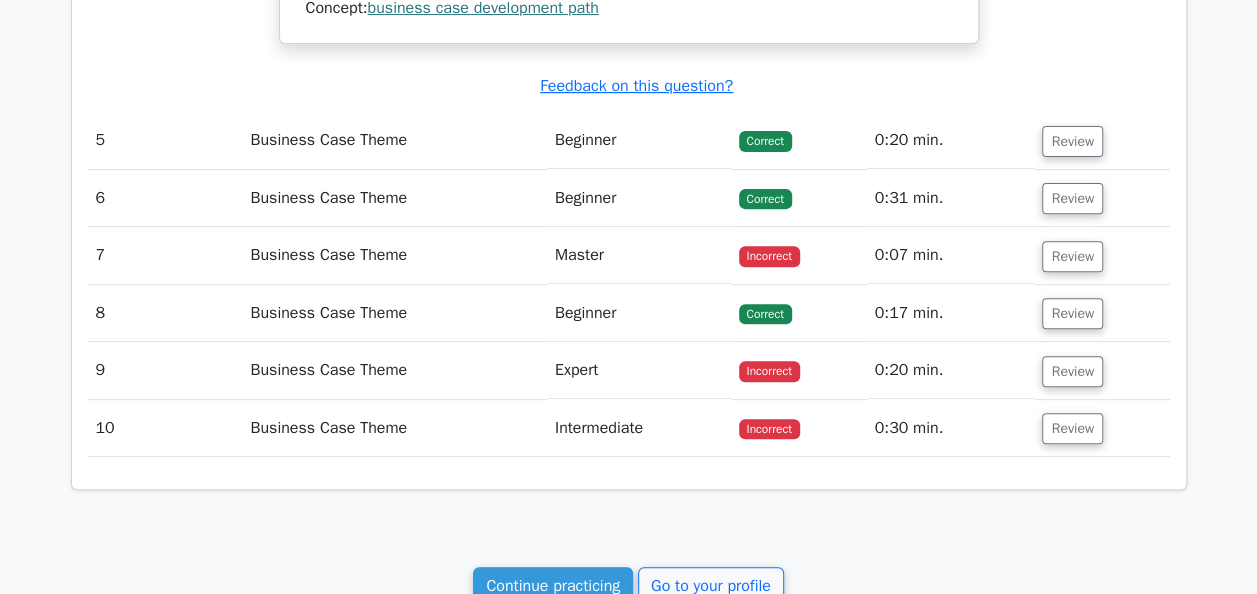 scroll, scrollTop: 4052, scrollLeft: 0, axis: vertical 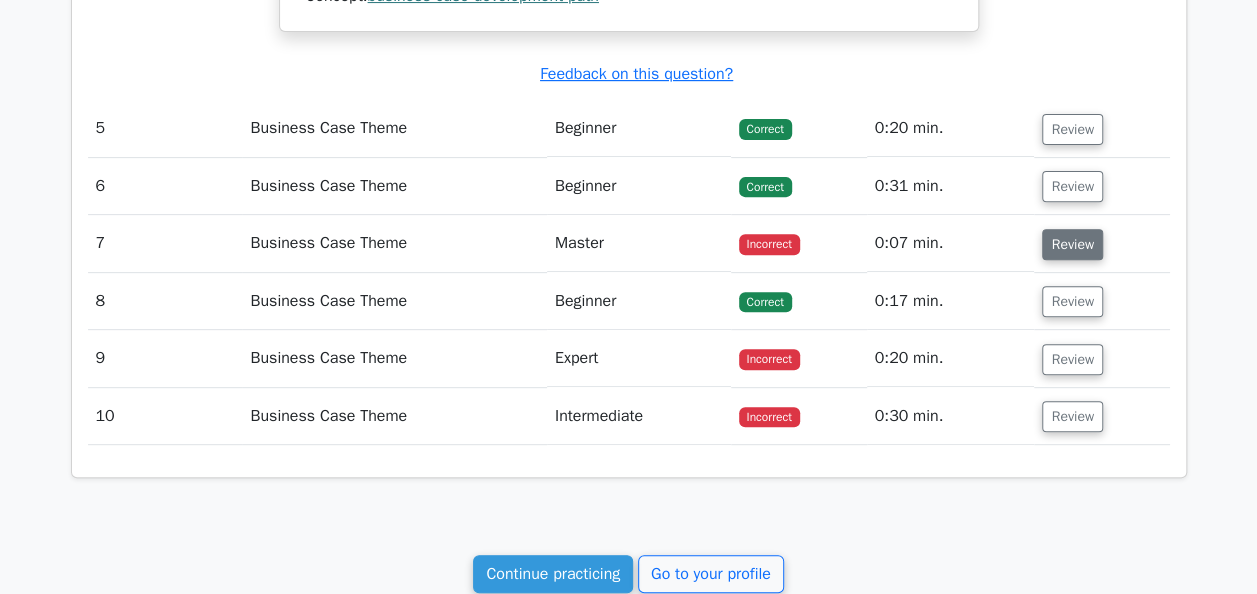 click on "Review" at bounding box center (1072, 244) 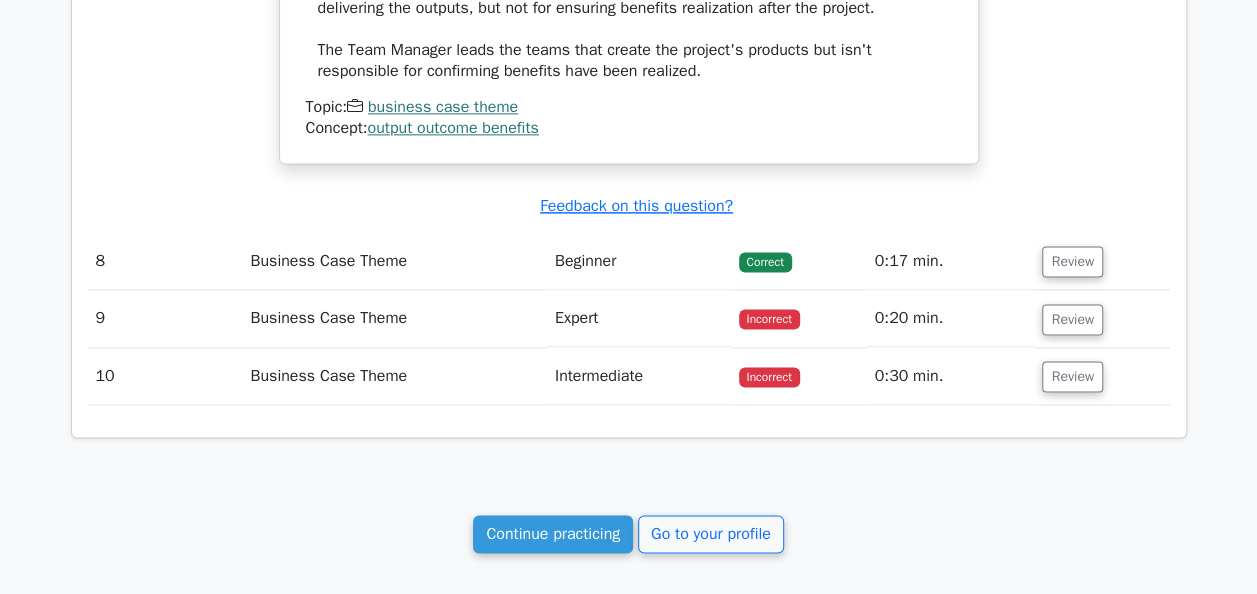 scroll, scrollTop: 5034, scrollLeft: 0, axis: vertical 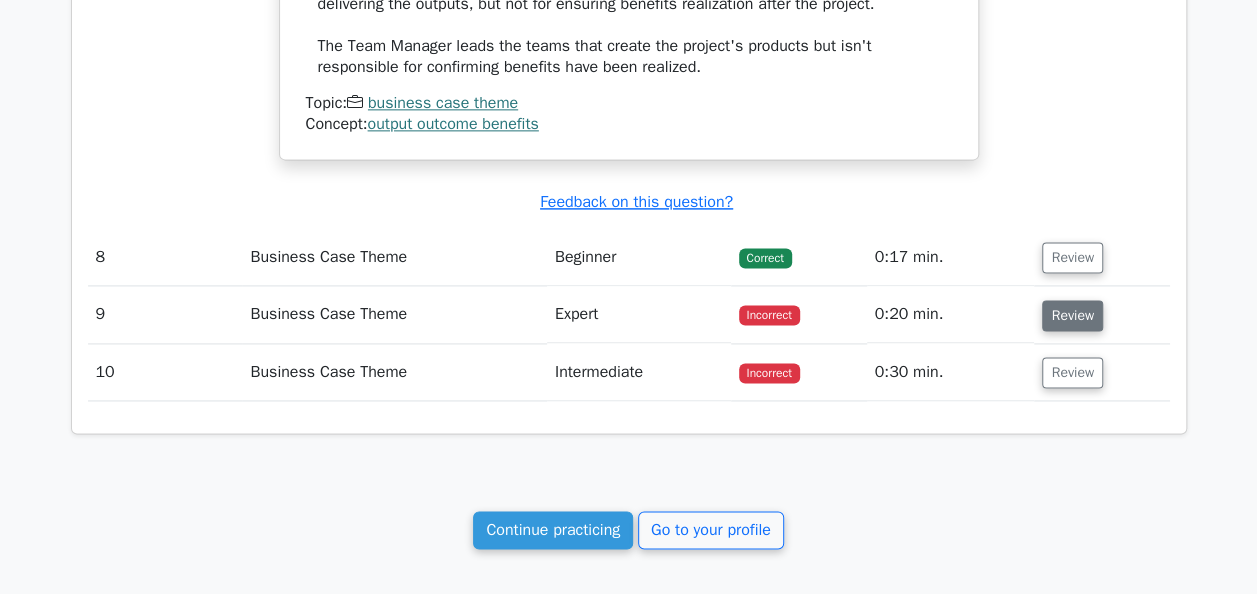 click on "Review" at bounding box center (1072, 315) 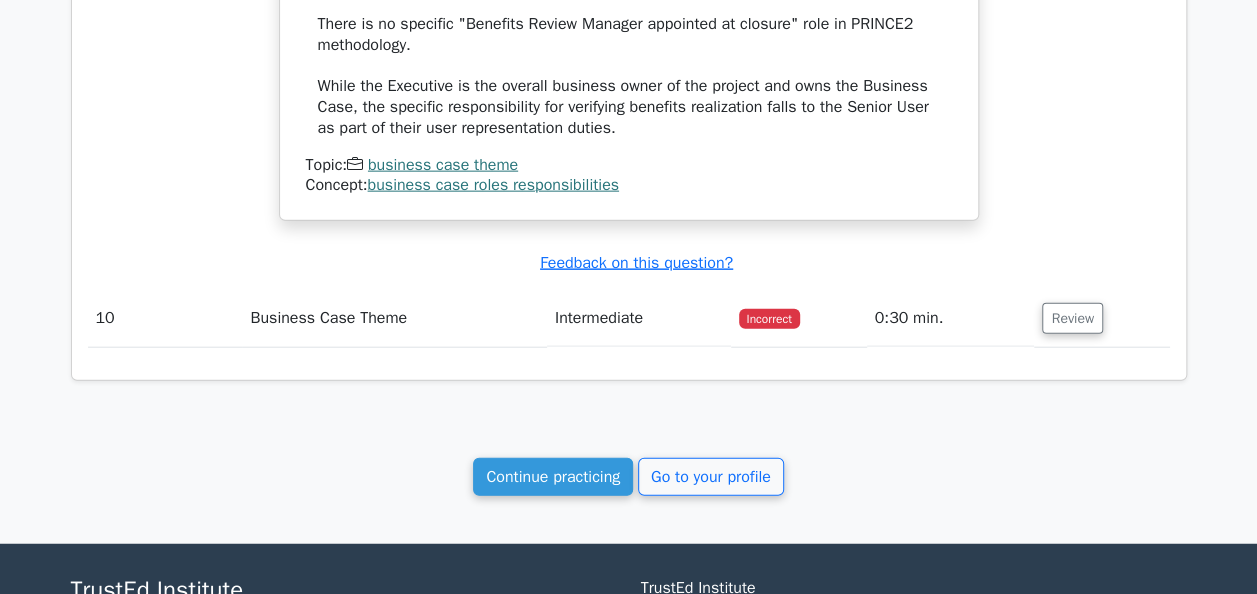 scroll, scrollTop: 6009, scrollLeft: 0, axis: vertical 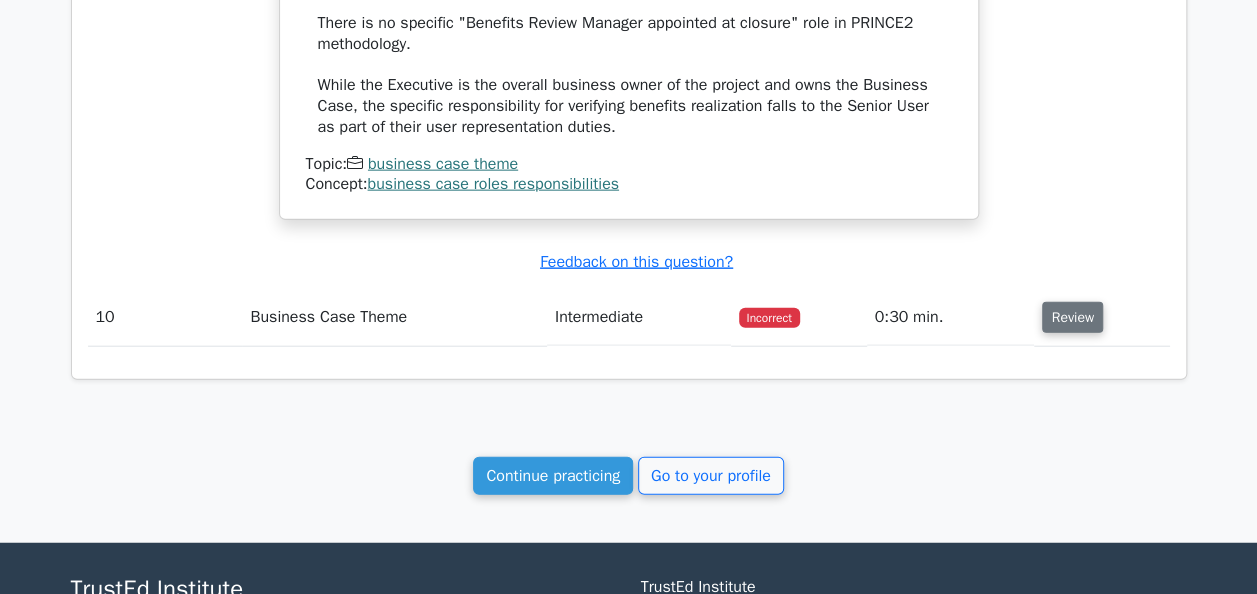 click on "Review" at bounding box center [1072, 317] 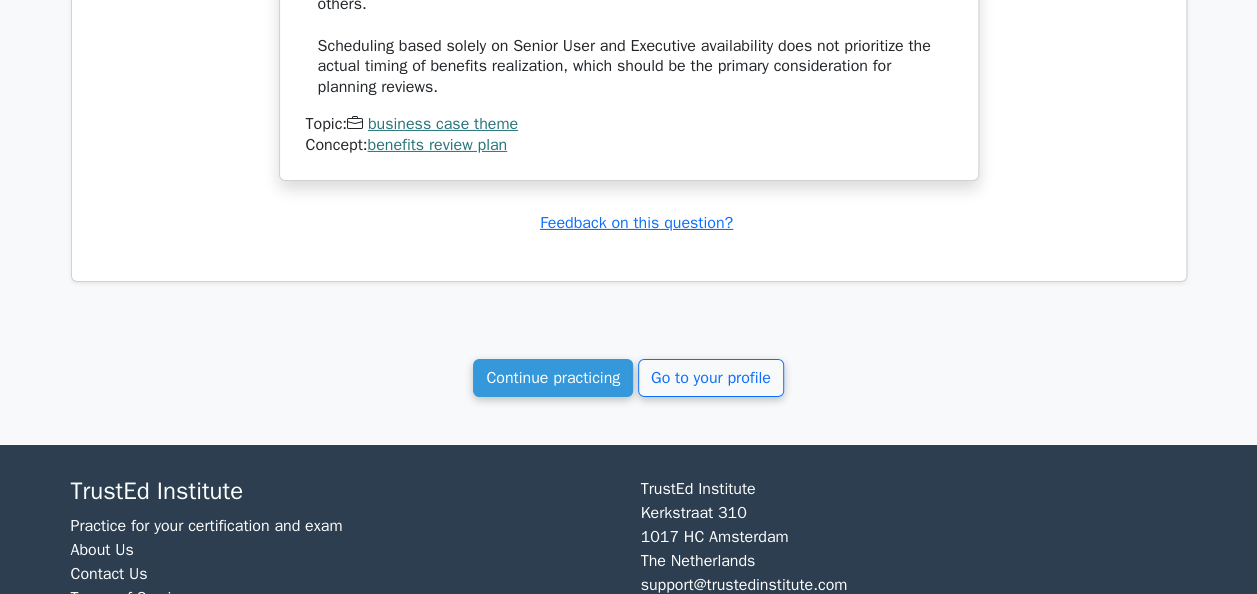 scroll, scrollTop: 7153, scrollLeft: 0, axis: vertical 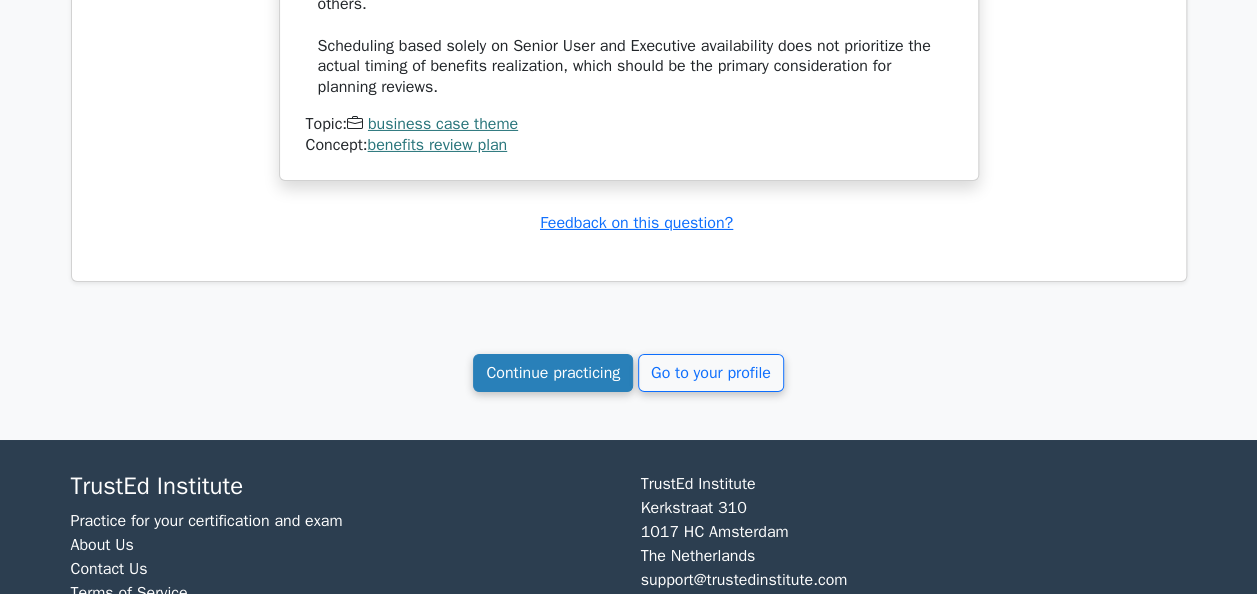 click on "Continue practicing" at bounding box center [553, 373] 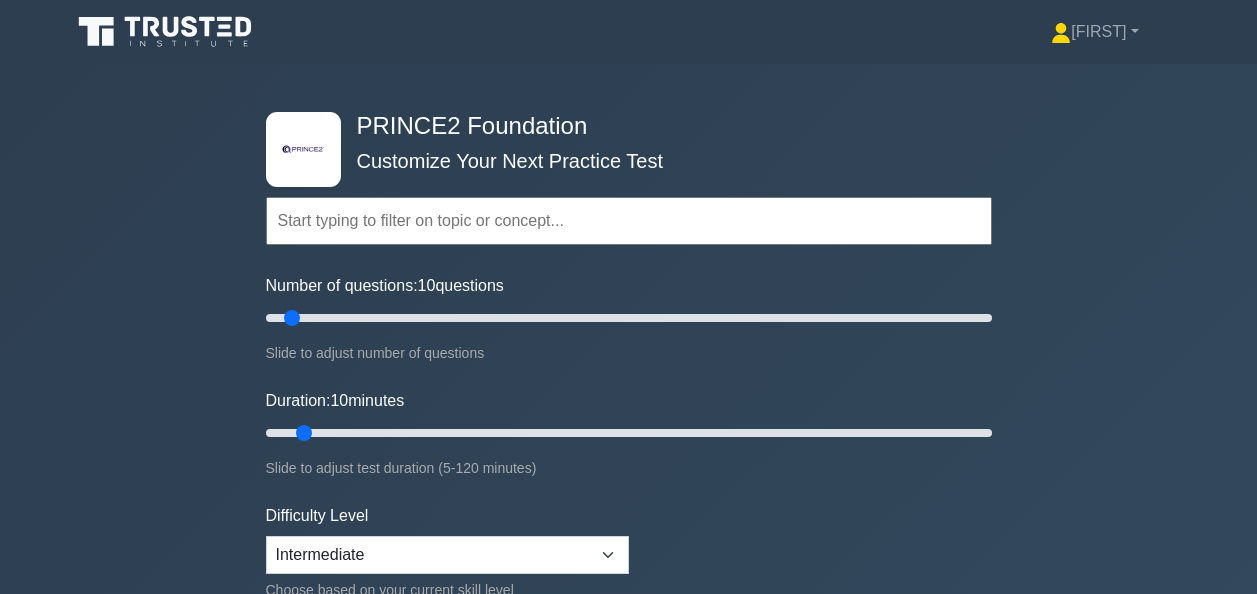 scroll, scrollTop: 0, scrollLeft: 0, axis: both 